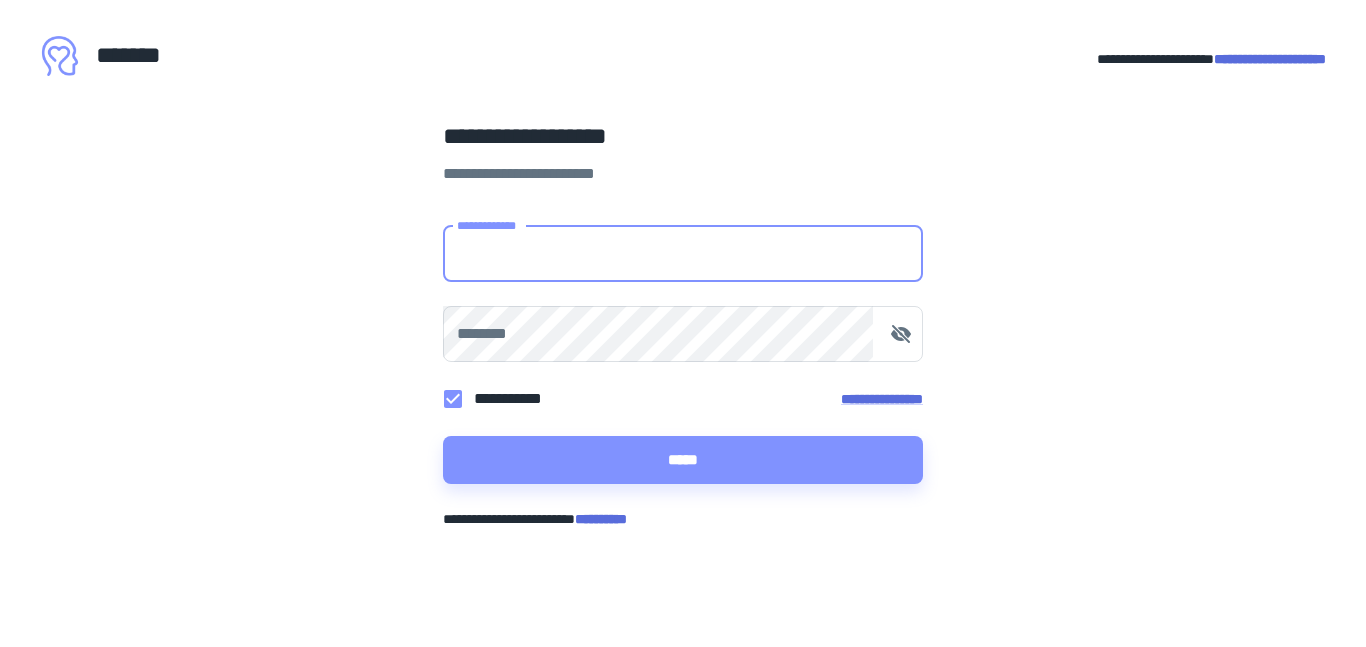 scroll, scrollTop: 0, scrollLeft: 0, axis: both 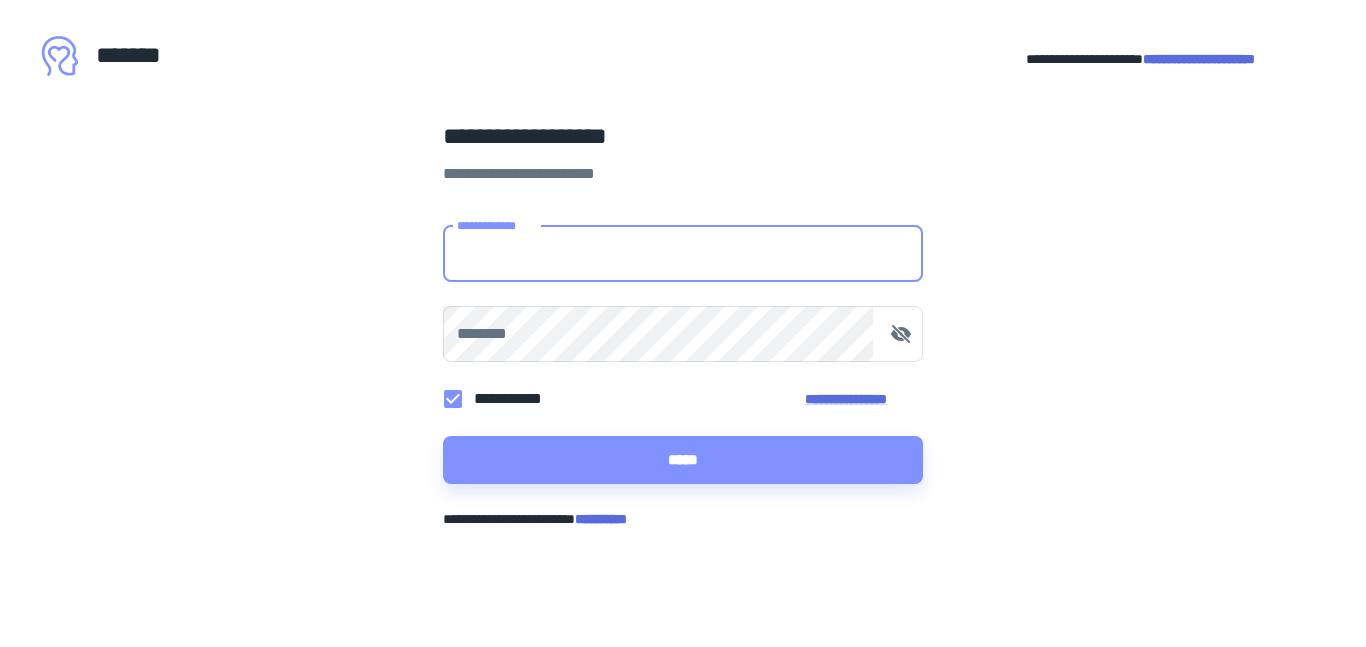 click on "**********" at bounding box center (683, 254) 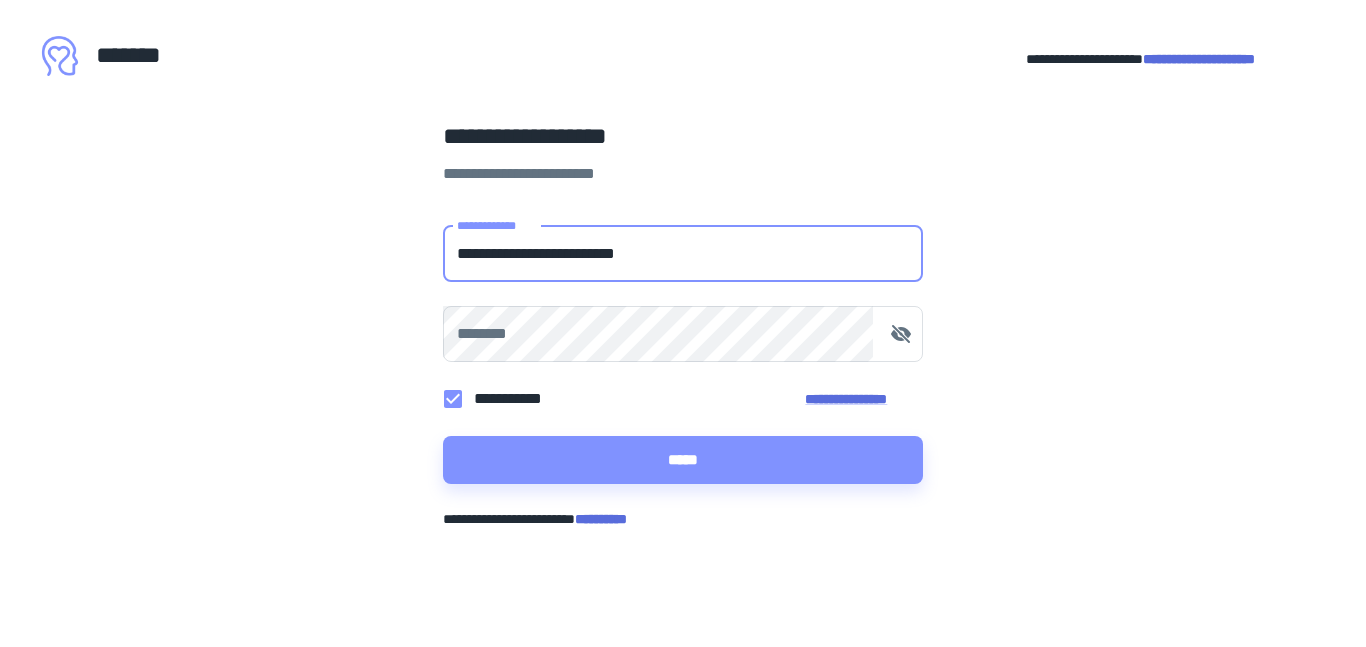 type on "**********" 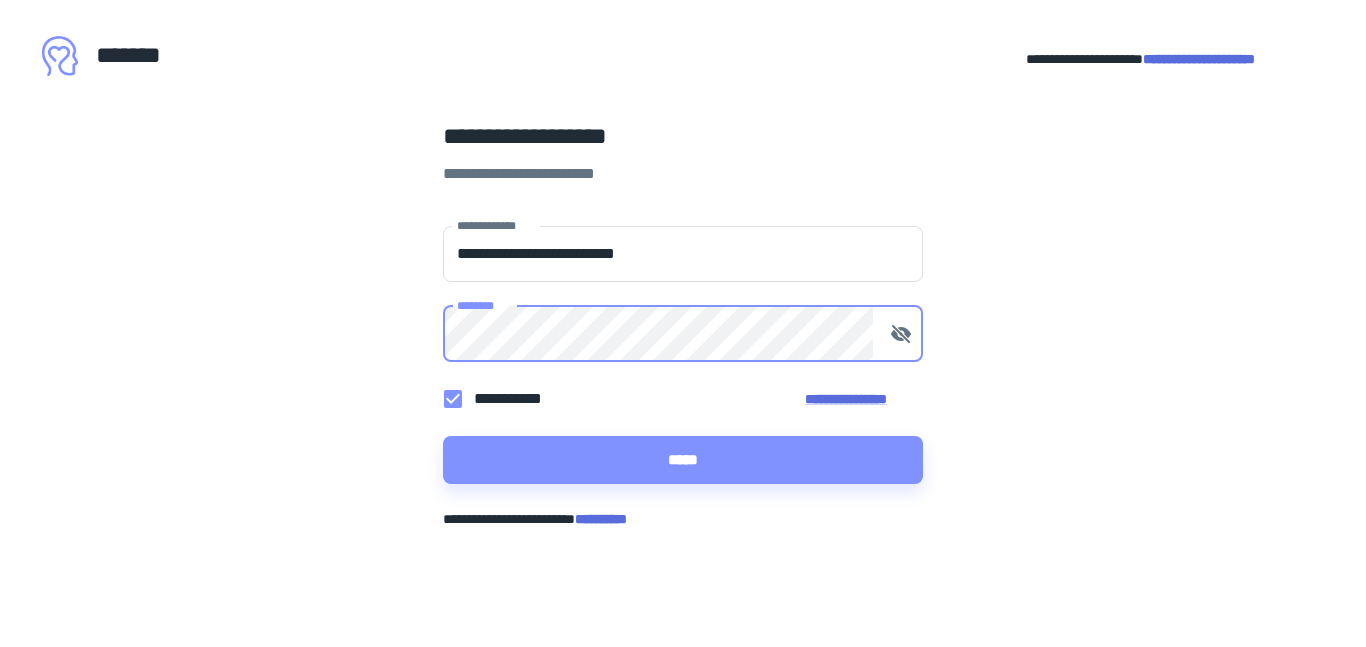 click on "*****" at bounding box center [683, 460] 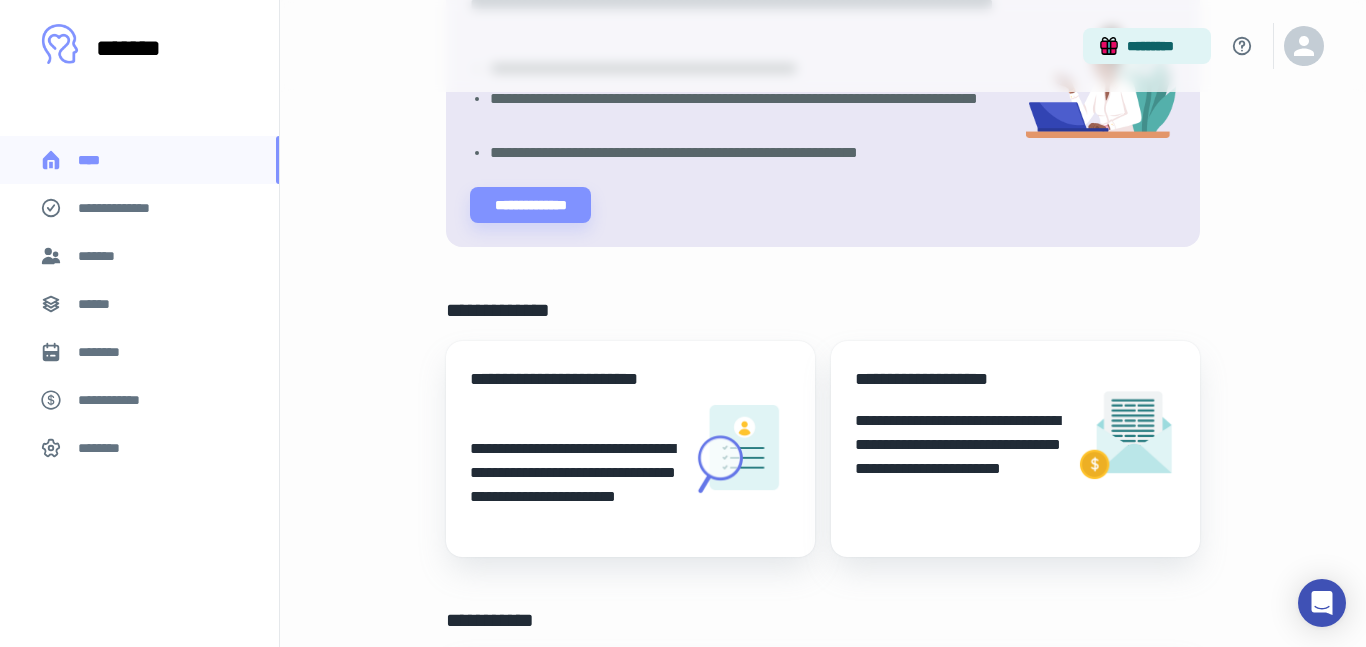 scroll, scrollTop: 344, scrollLeft: 0, axis: vertical 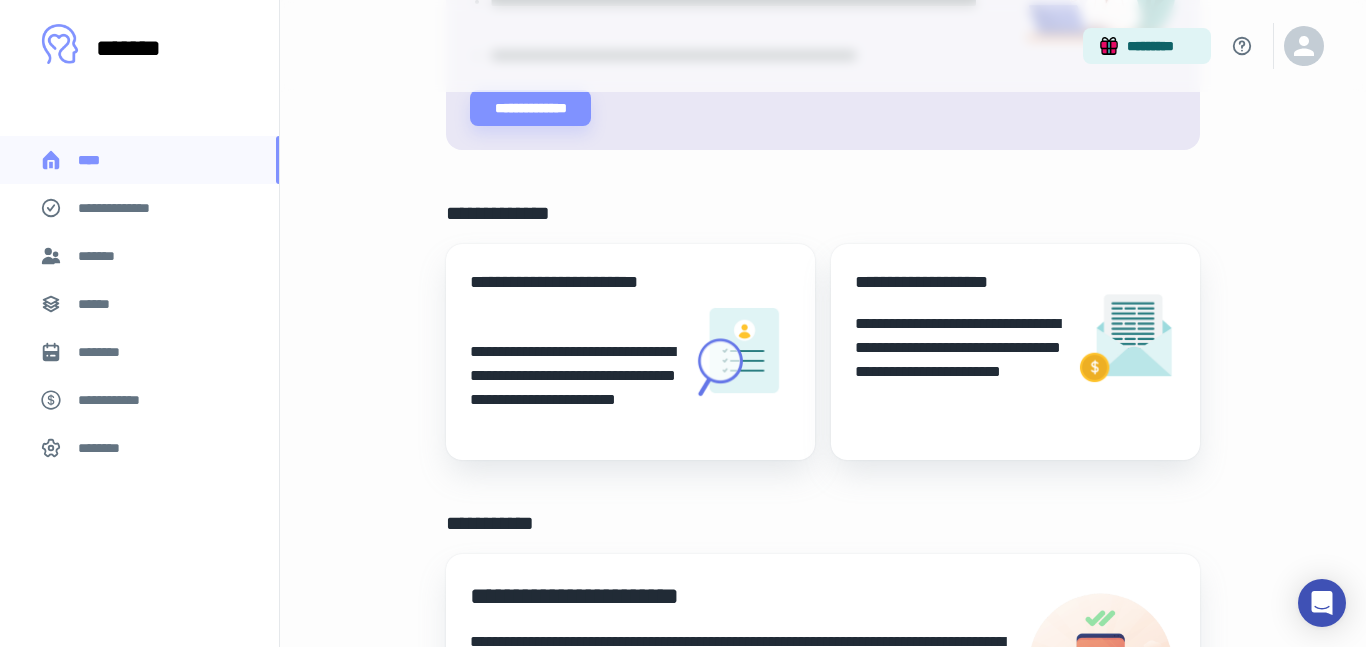 click on "**********" at bounding box center (957, 282) 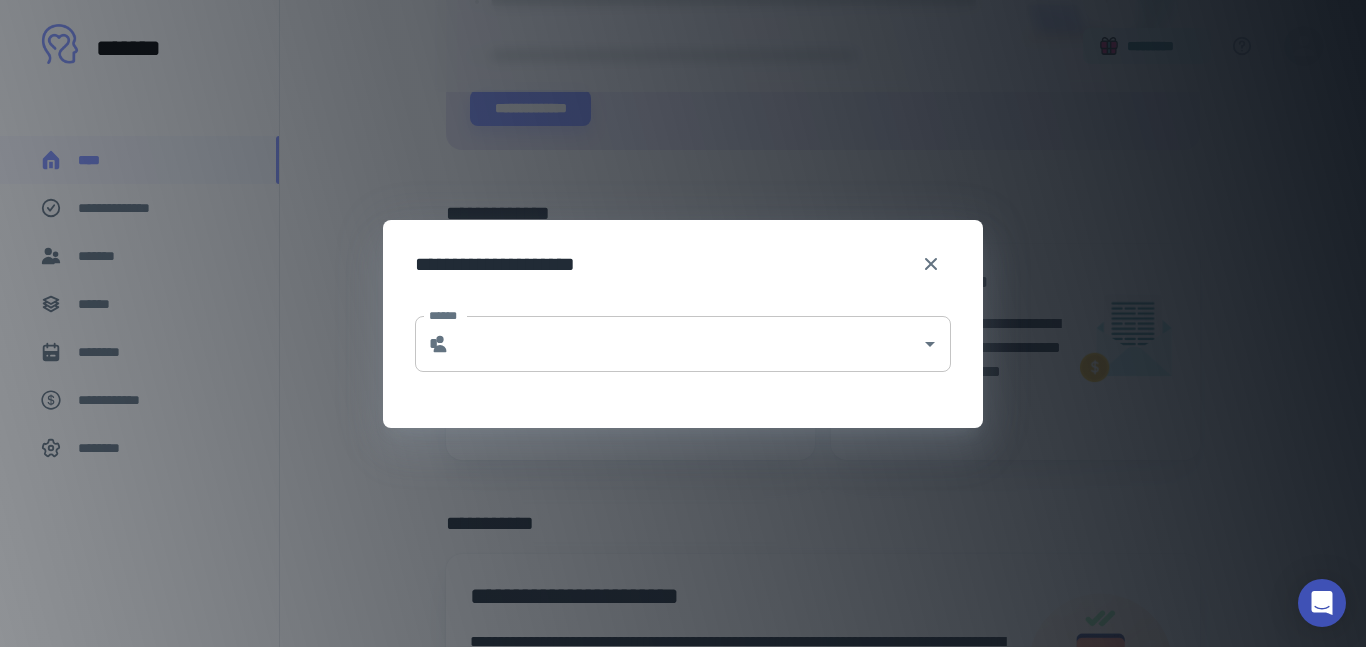 click on "******" at bounding box center (685, 344) 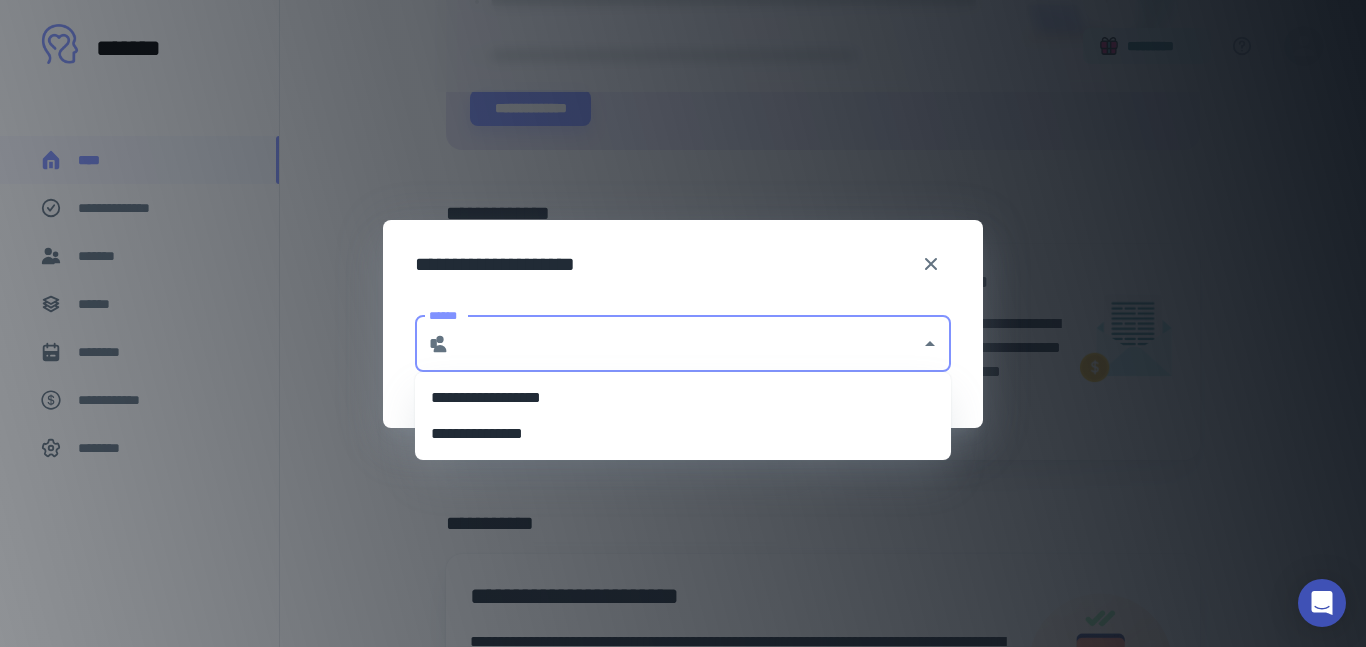 click on "**********" at bounding box center (683, 434) 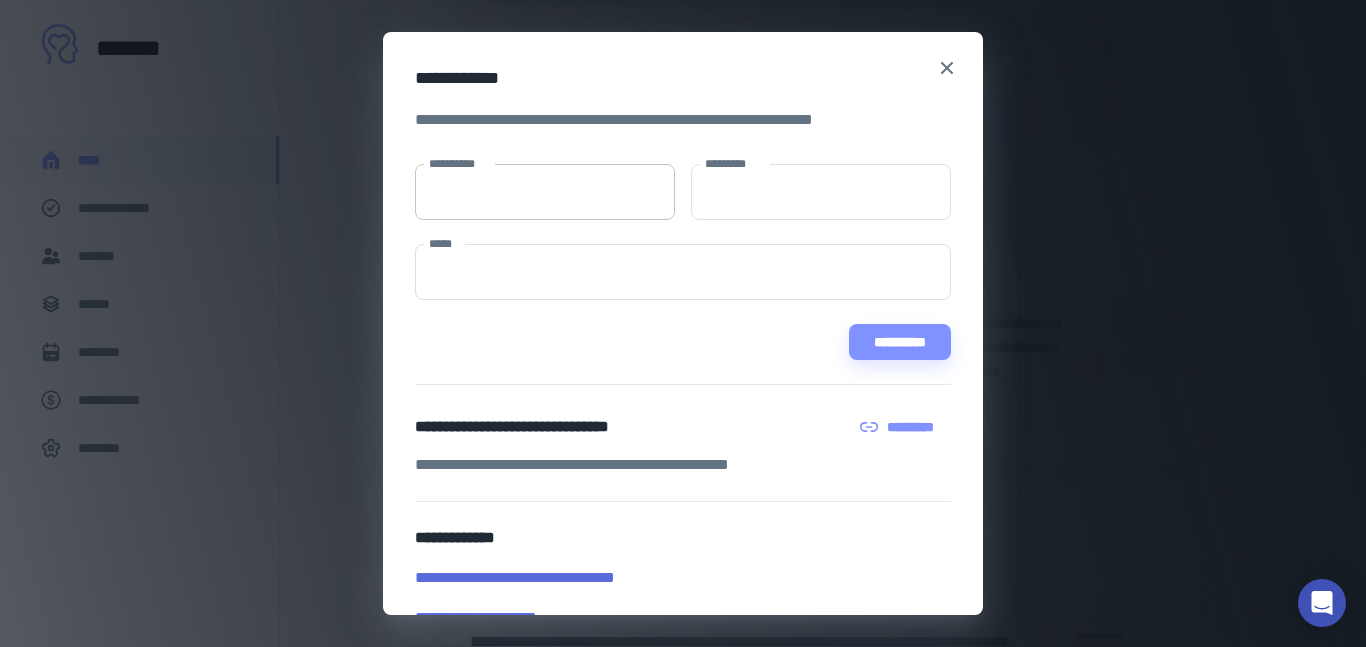 click on "**********" at bounding box center [545, 192] 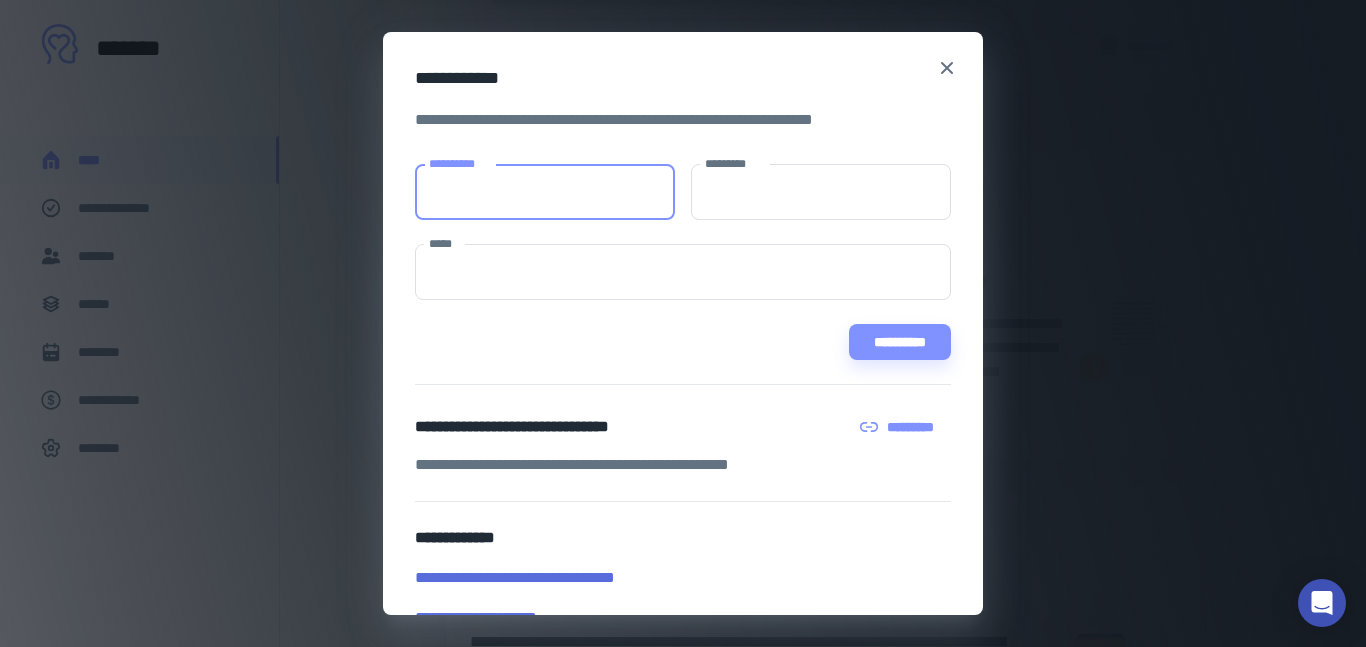 type on "*****" 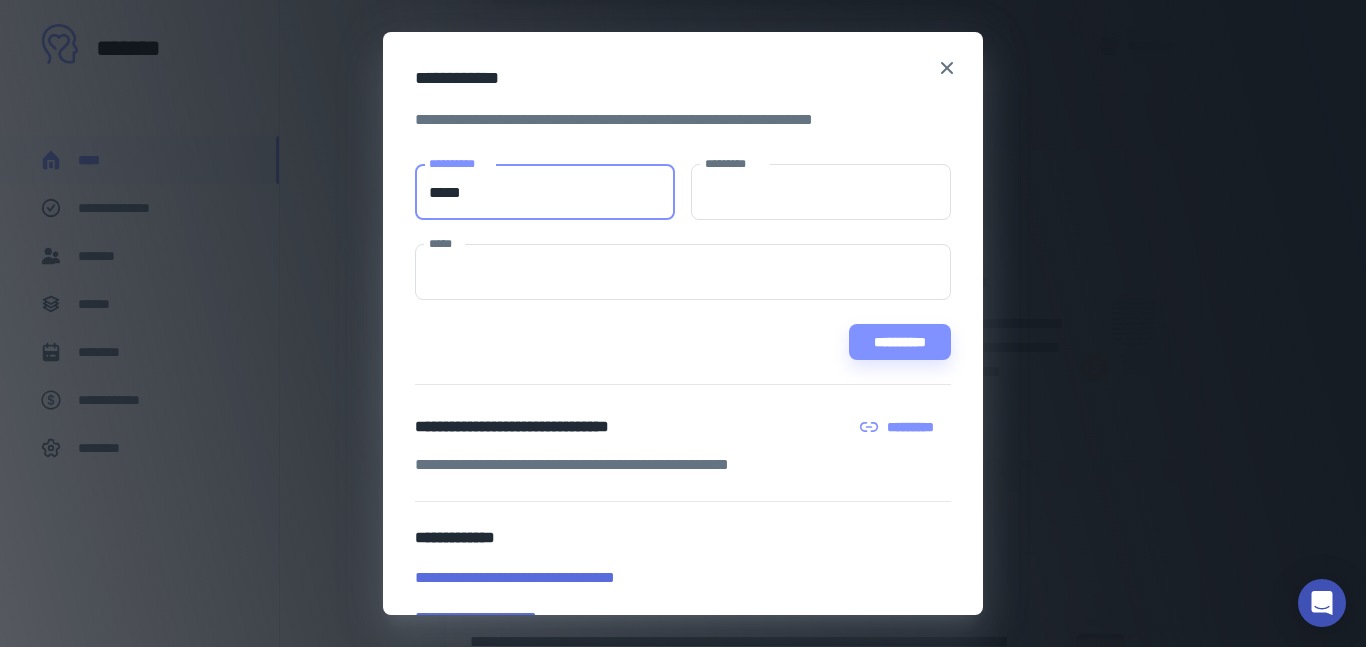 type on "******" 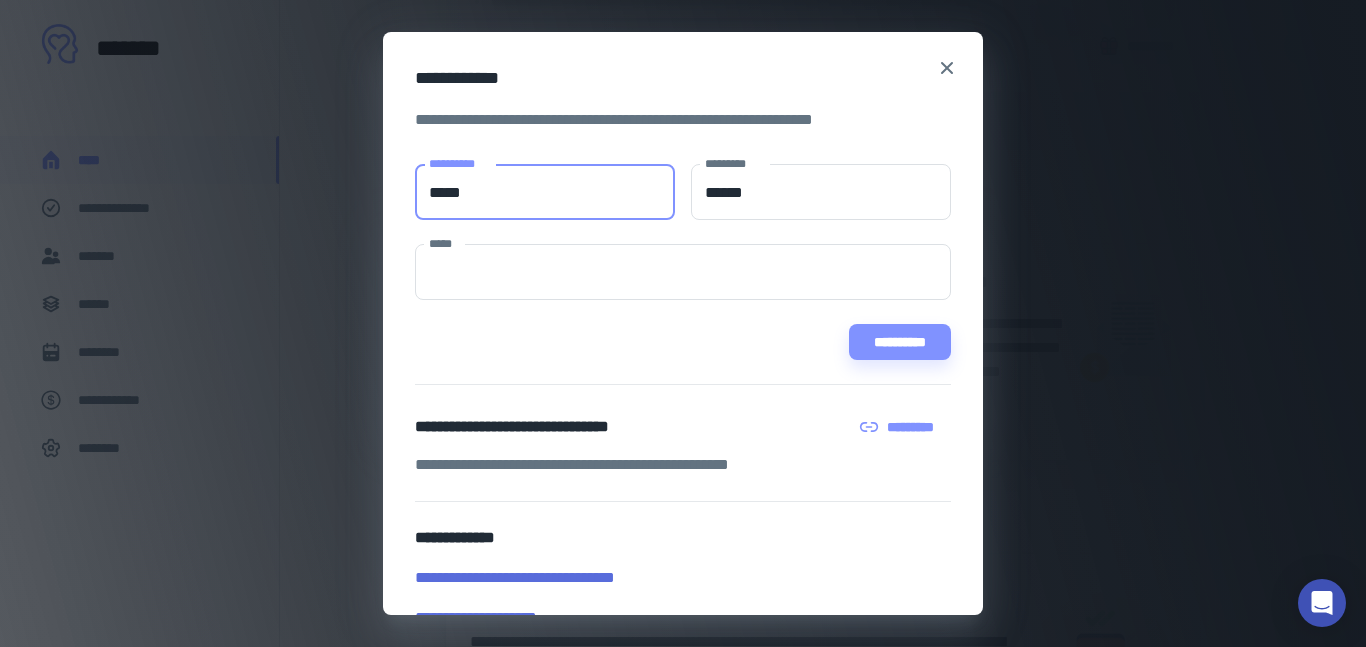 type on "**********" 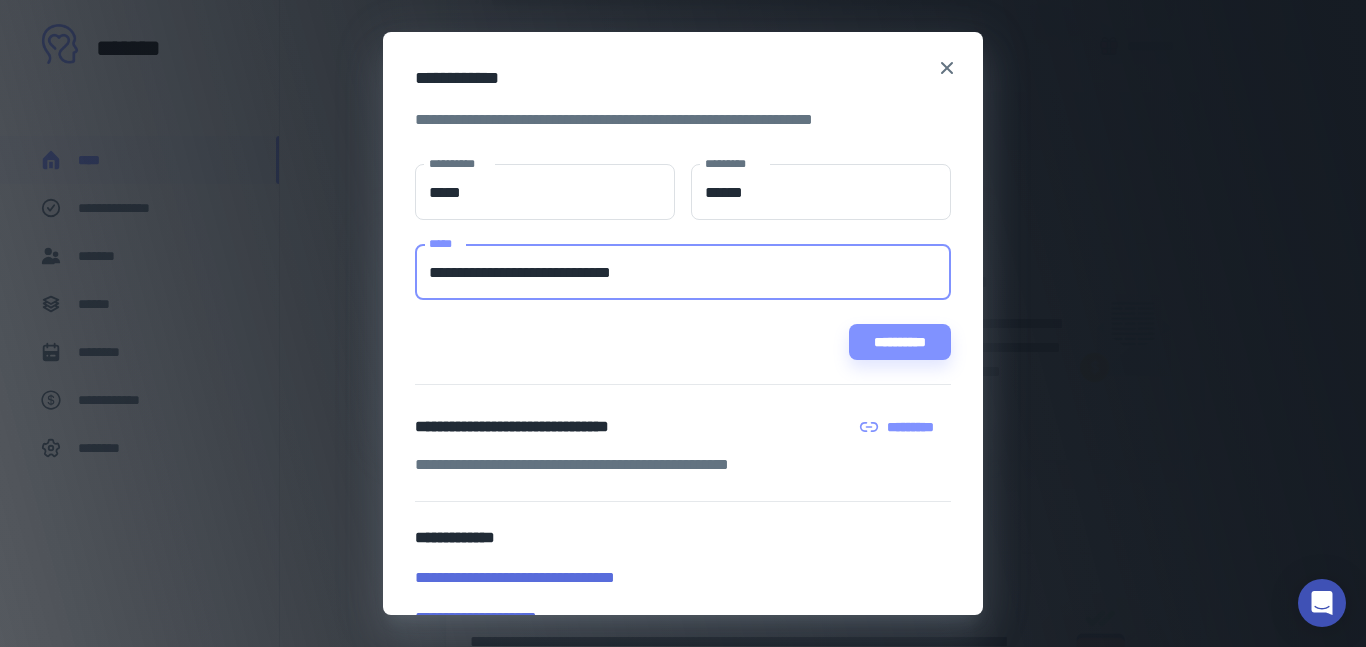 drag, startPoint x: 711, startPoint y: 281, endPoint x: 370, endPoint y: 316, distance: 342.79147 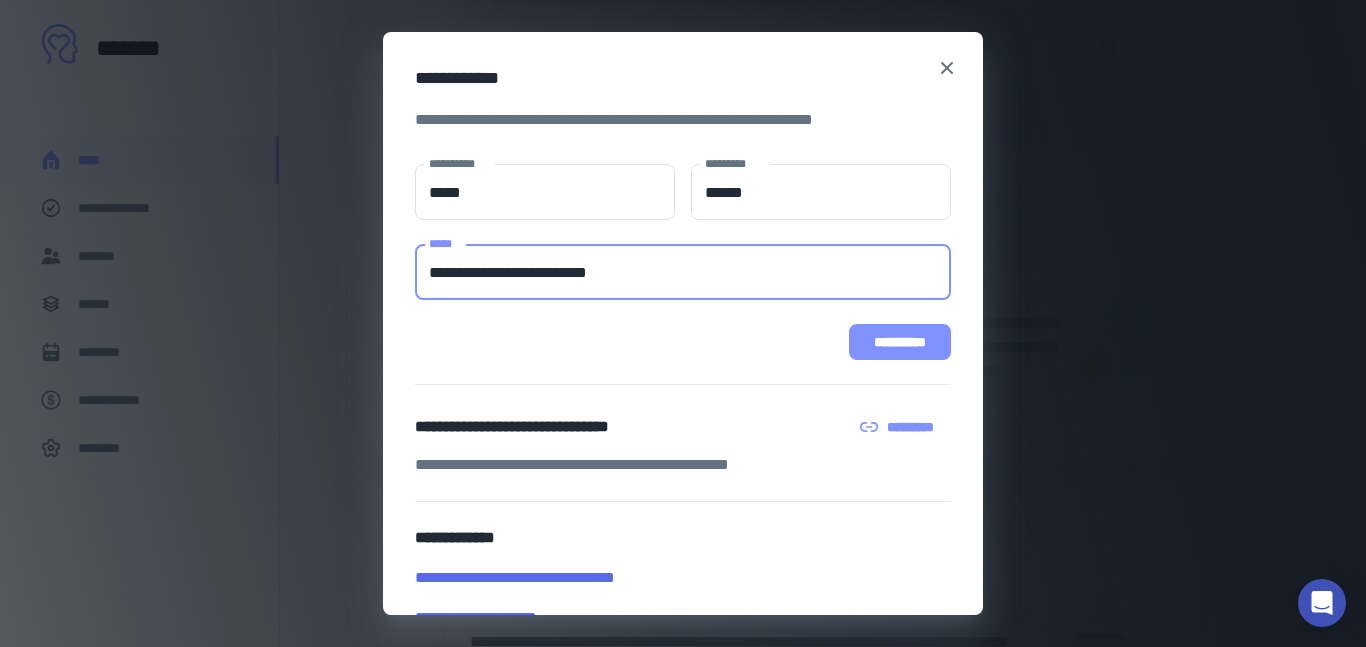 type on "**********" 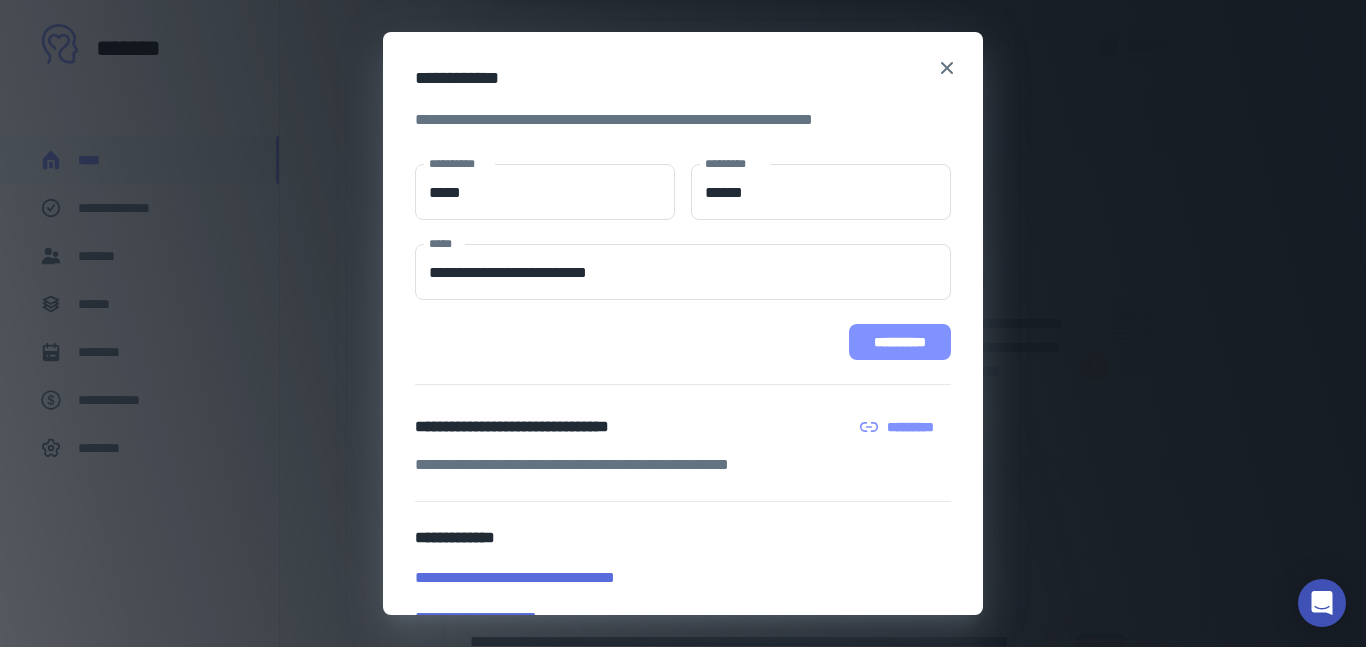 click on "**********" at bounding box center (900, 342) 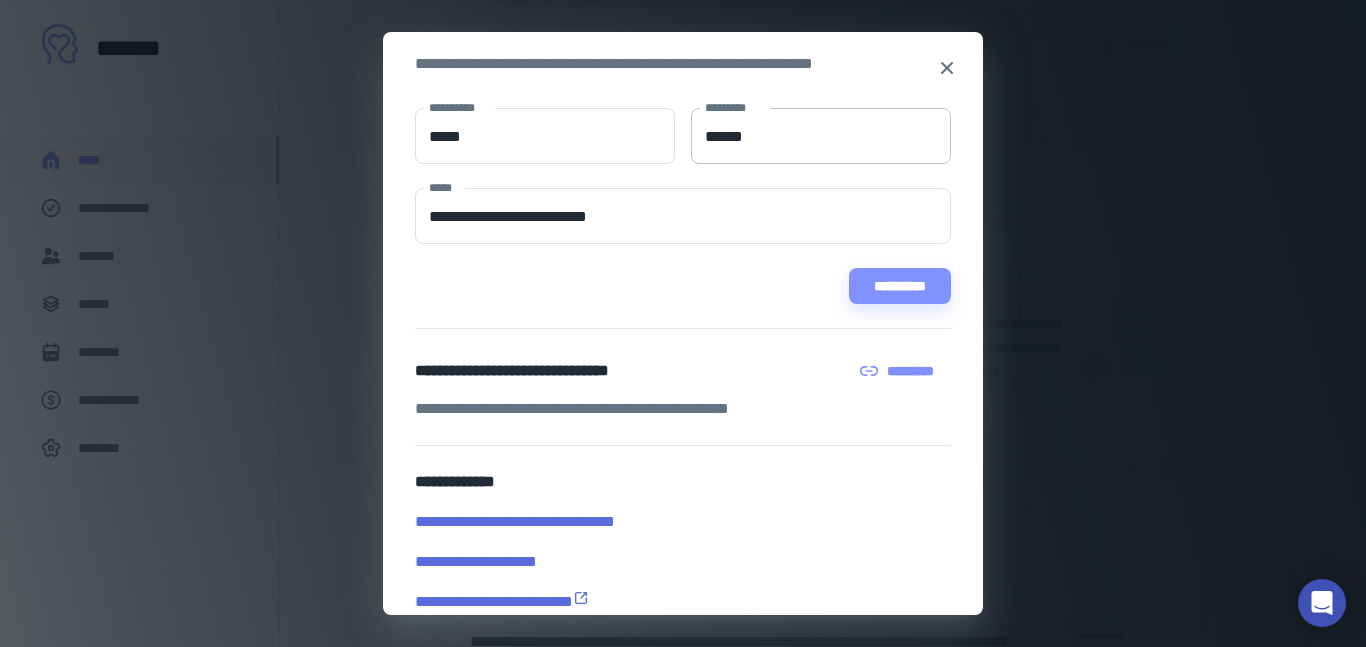 scroll, scrollTop: 10, scrollLeft: 0, axis: vertical 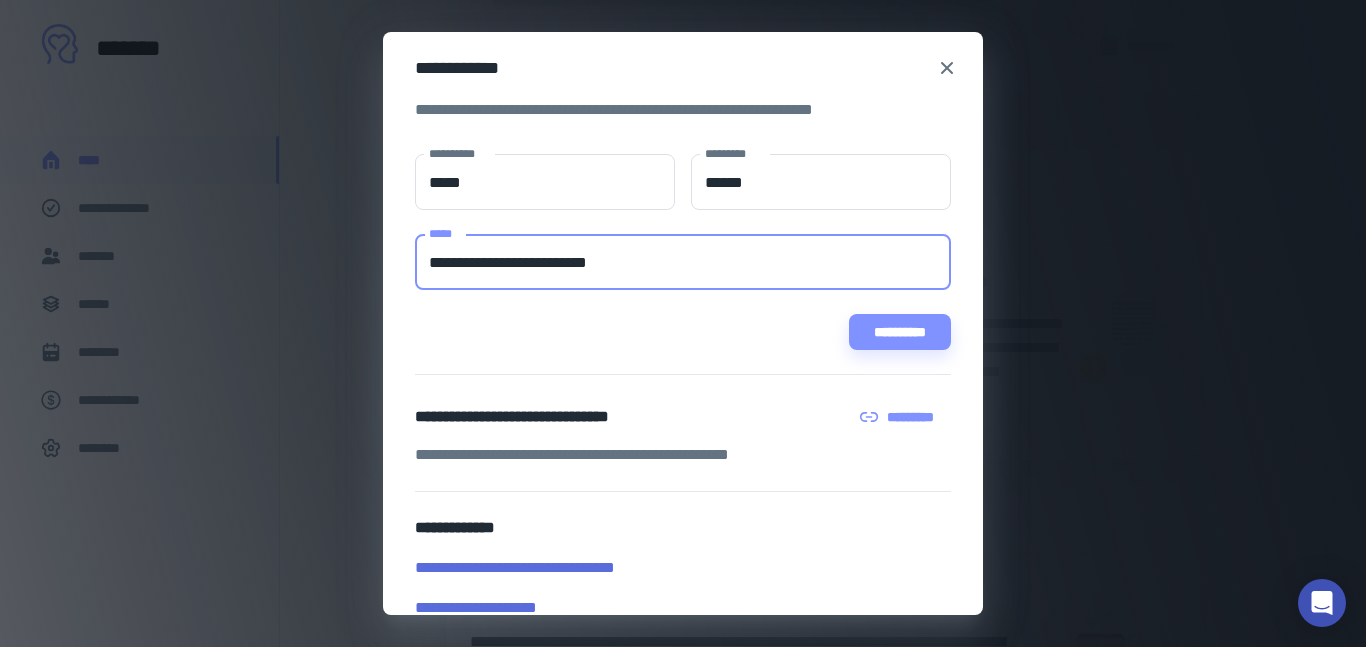 drag, startPoint x: 636, startPoint y: 262, endPoint x: 346, endPoint y: 264, distance: 290.0069 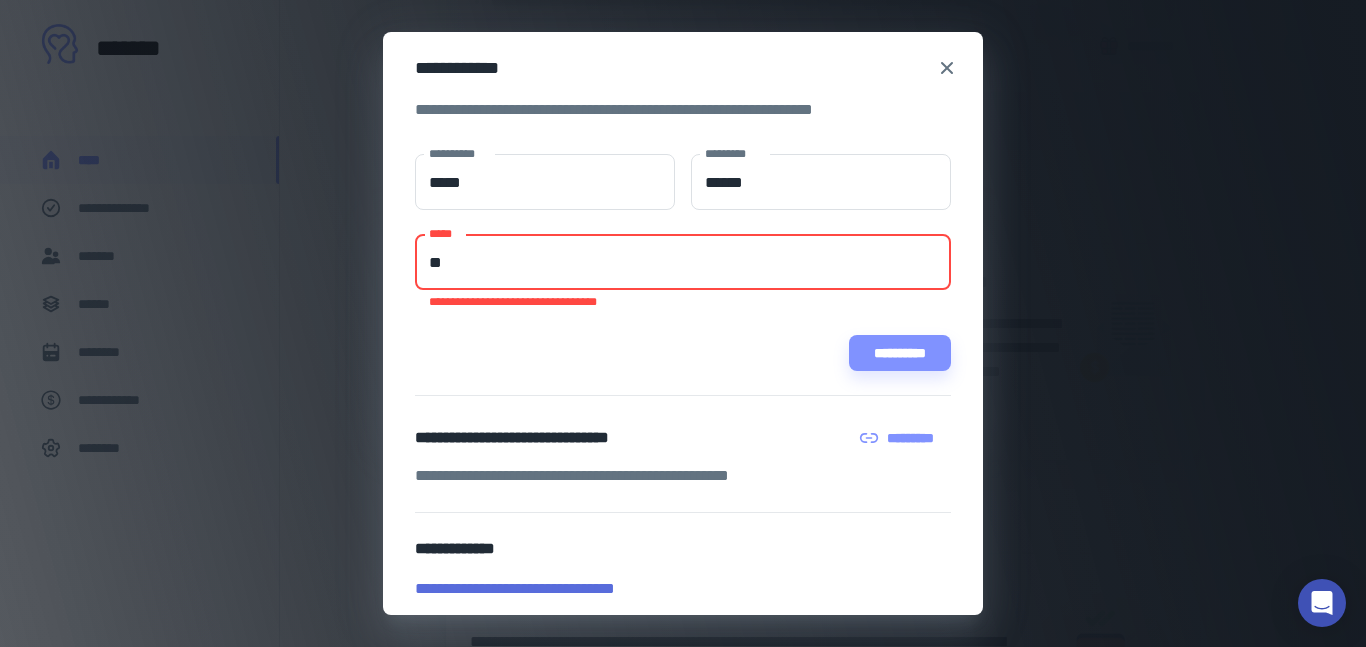 type on "**********" 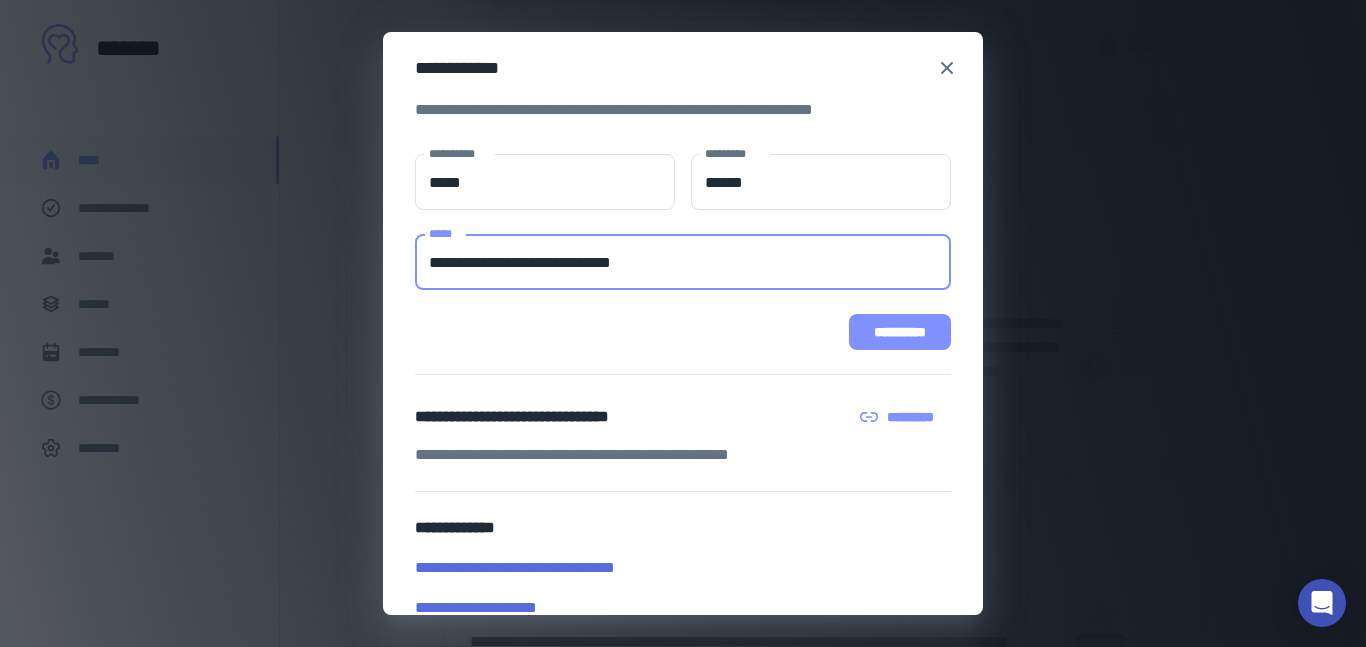 click on "**********" at bounding box center [900, 332] 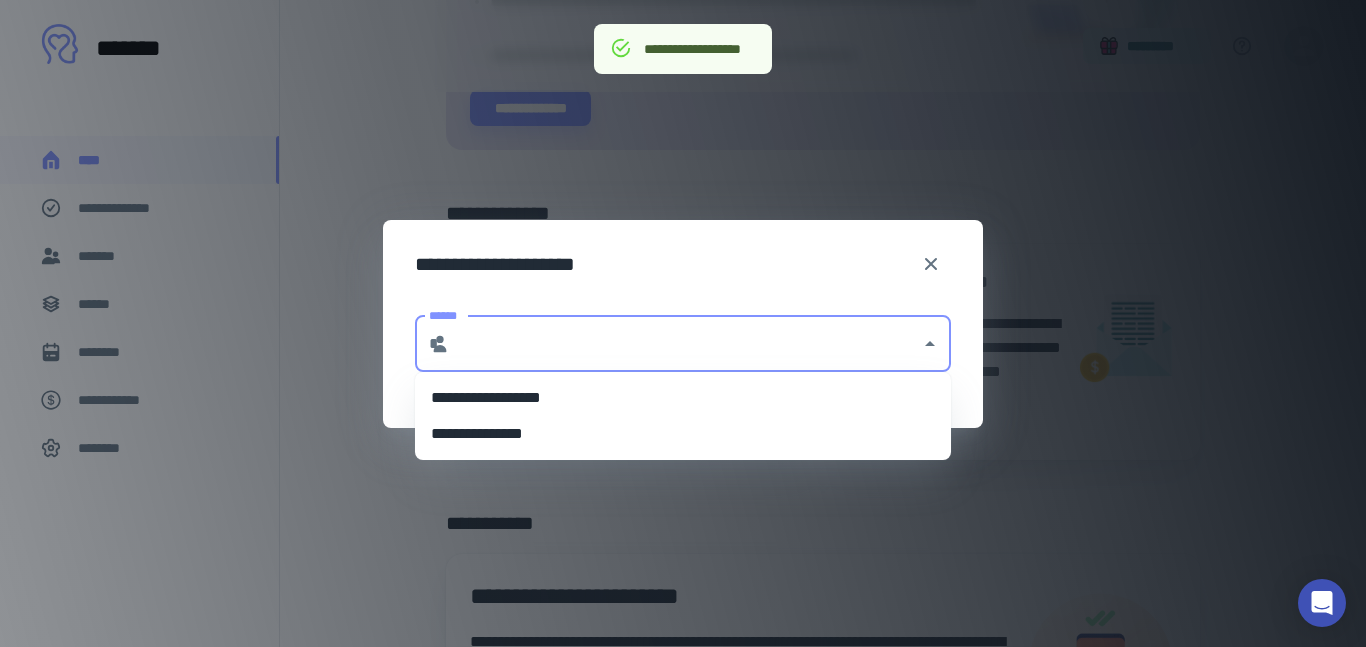 click on "******" at bounding box center (685, 344) 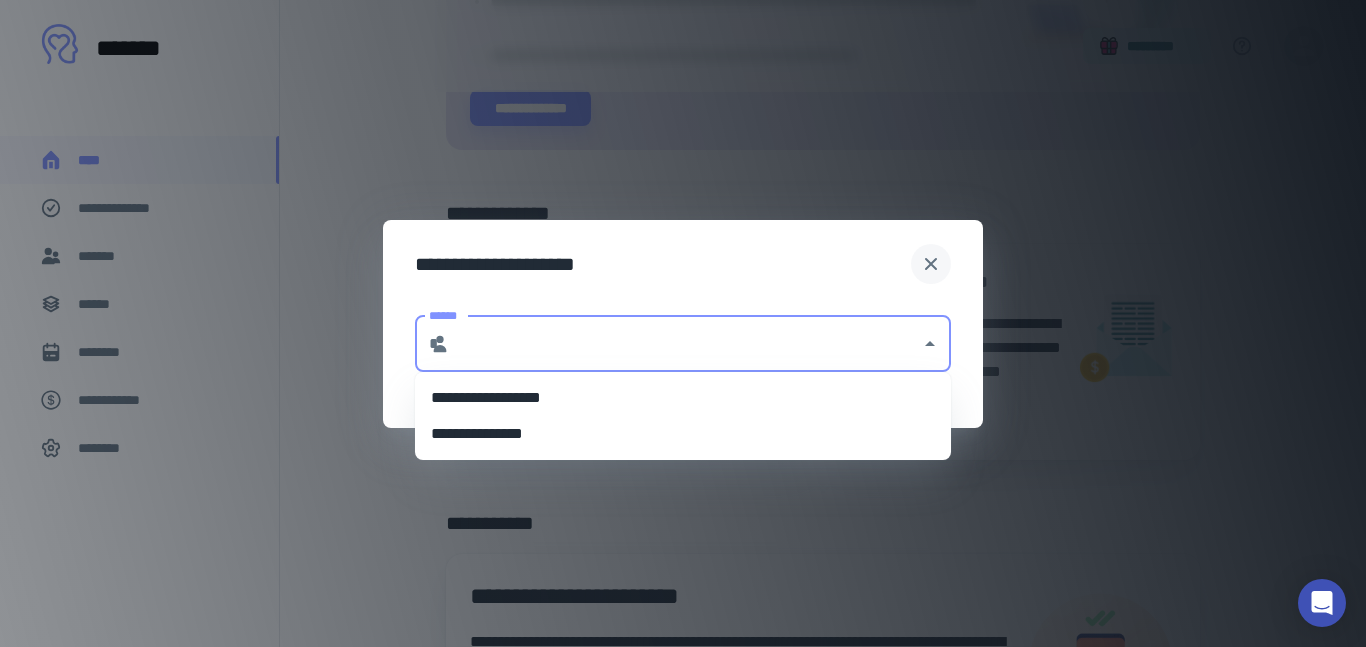type on "**********" 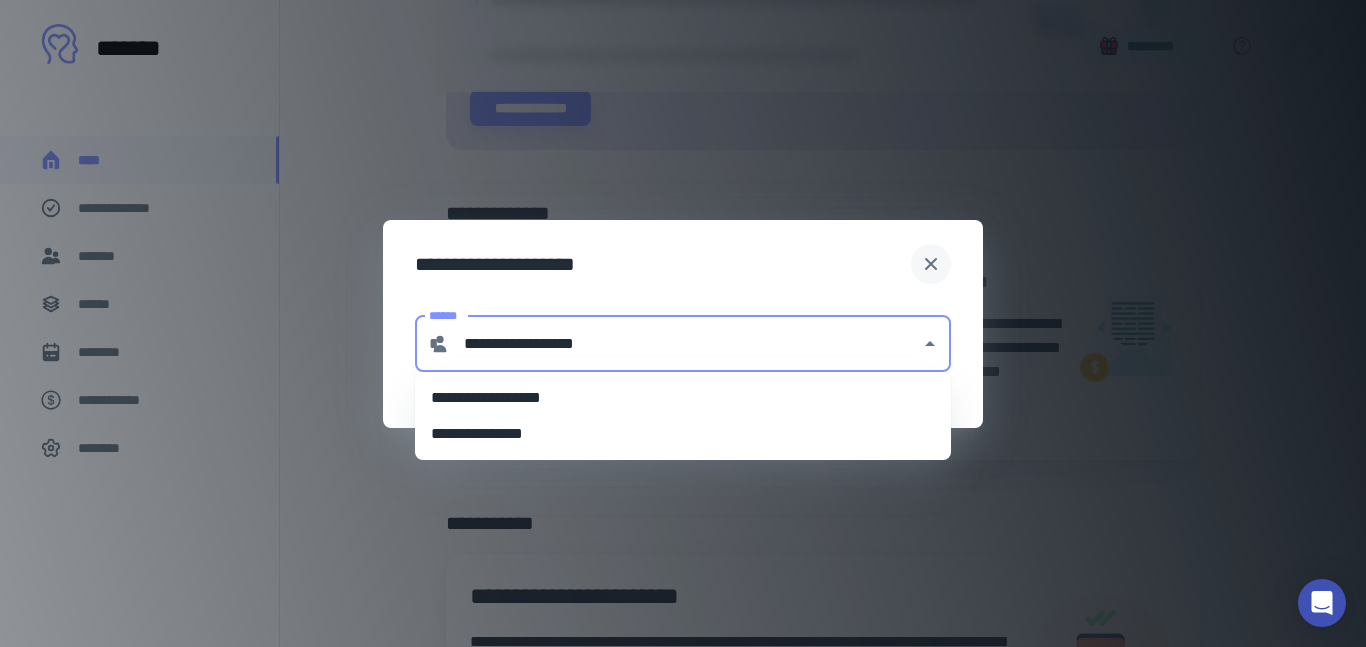 click 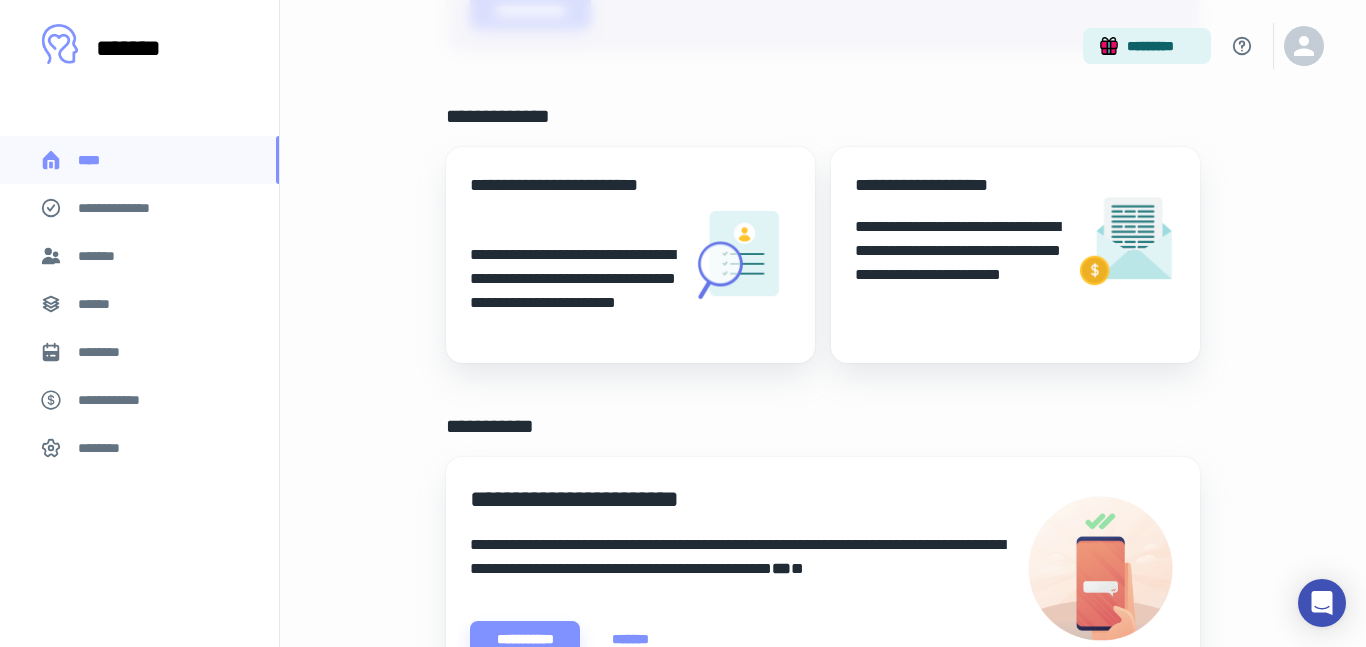 scroll, scrollTop: 364, scrollLeft: 0, axis: vertical 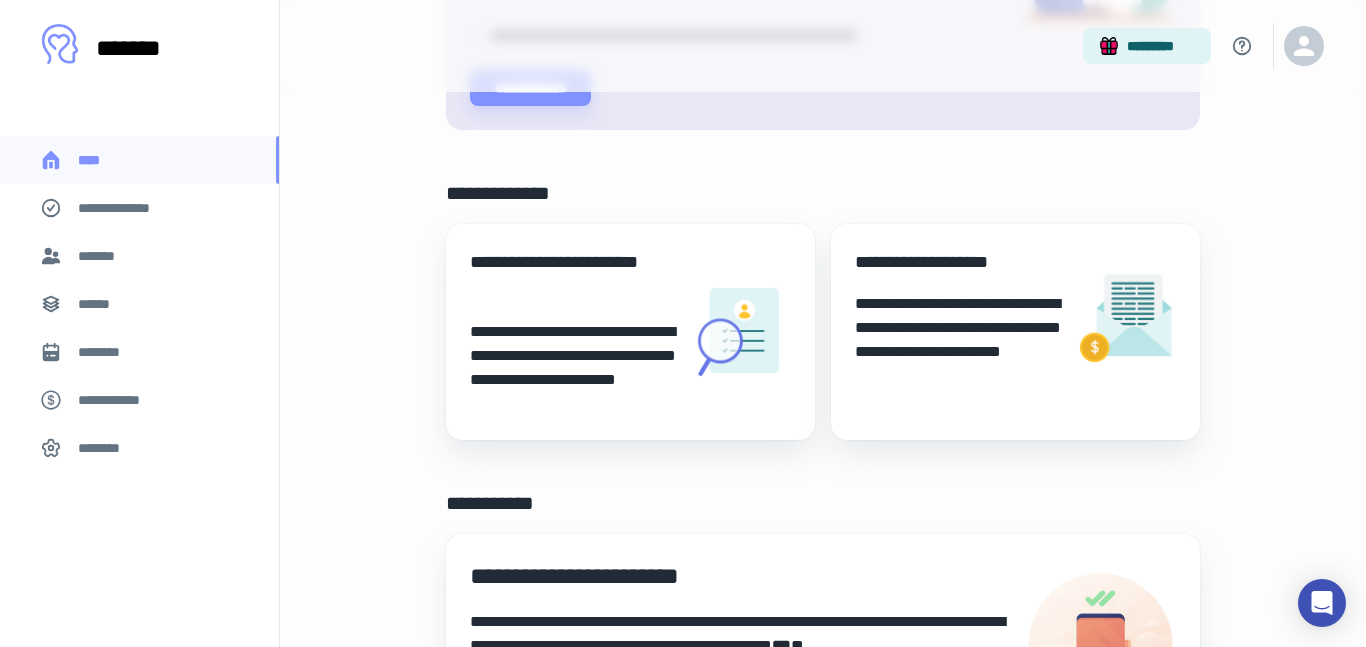 click on "**********" at bounding box center [957, 340] 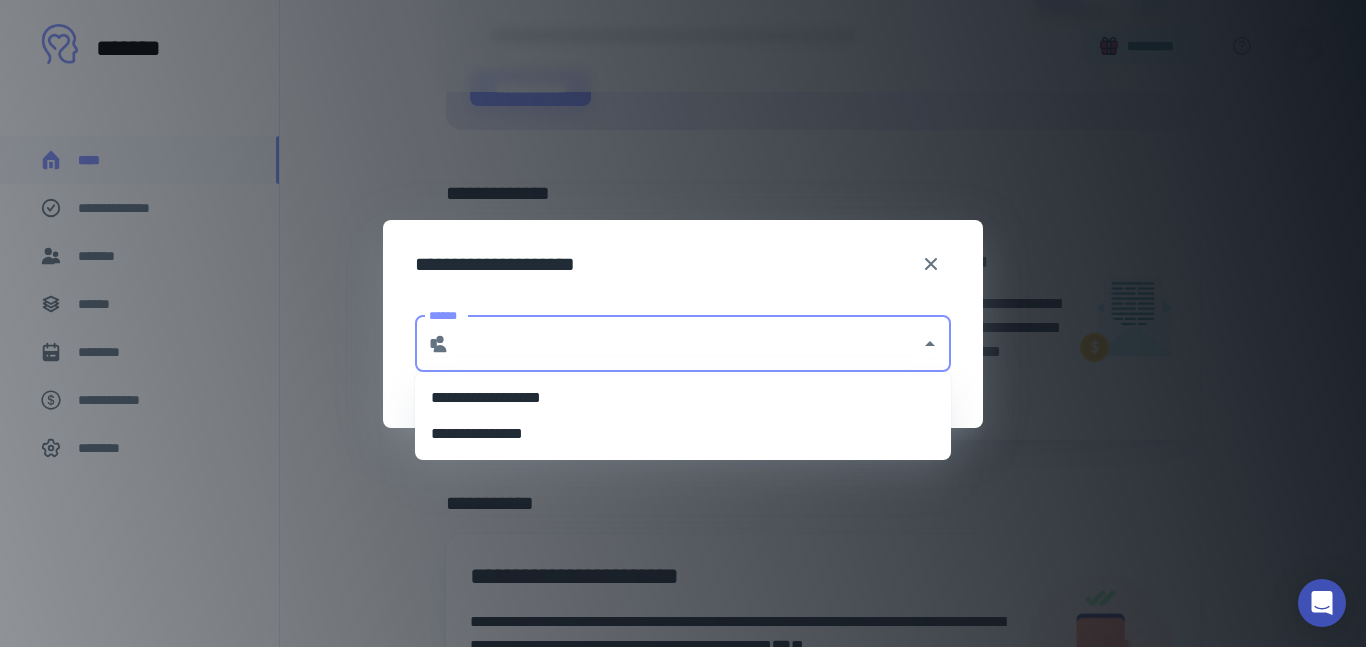 click on "******" at bounding box center (685, 344) 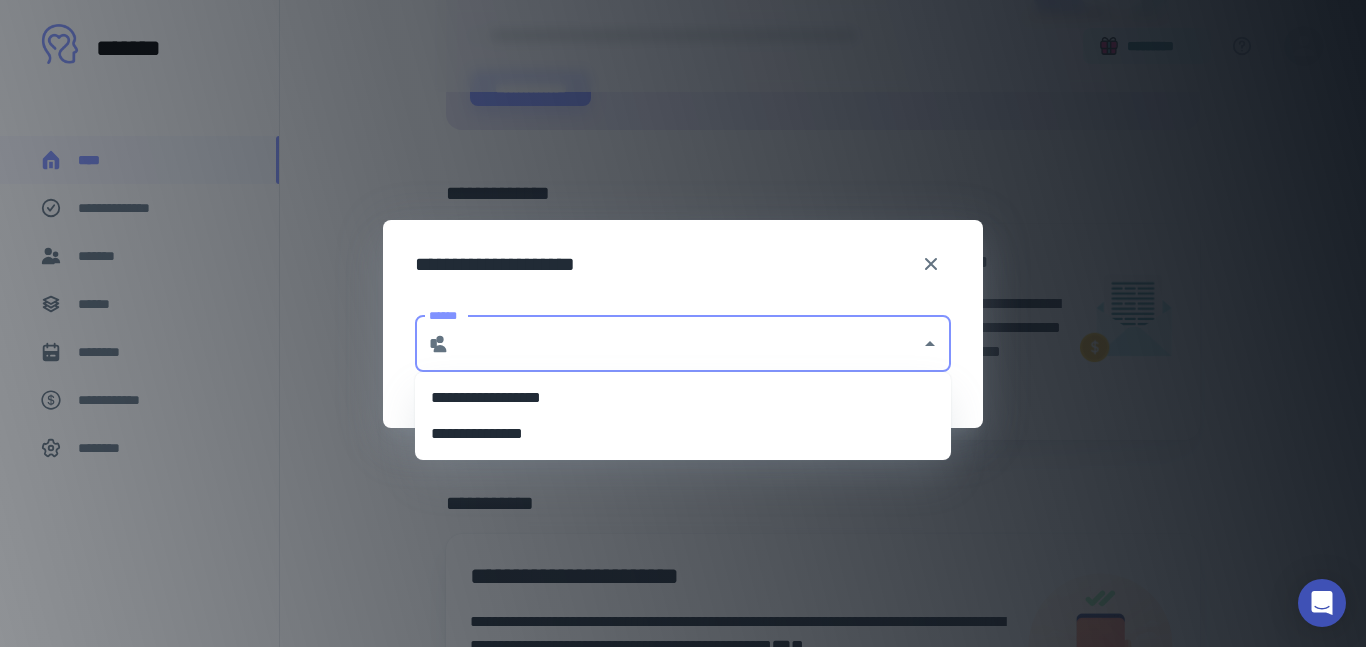click on "**********" at bounding box center [683, 398] 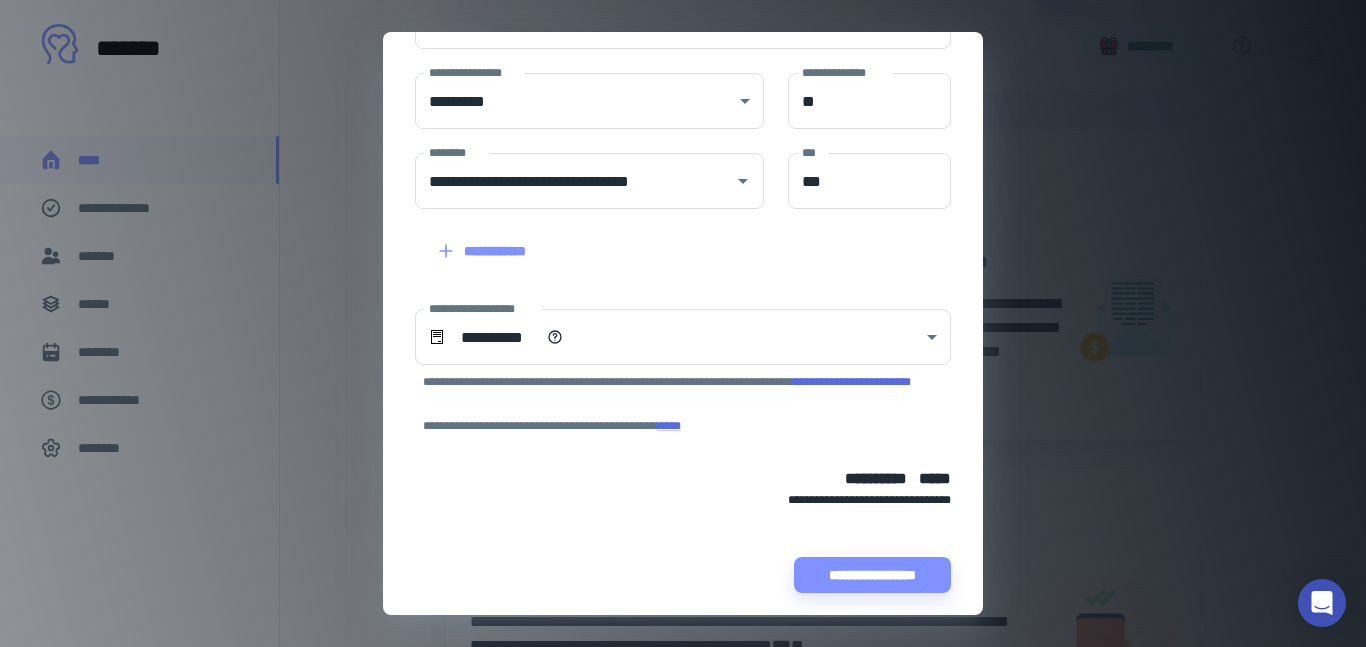 scroll, scrollTop: 417, scrollLeft: 0, axis: vertical 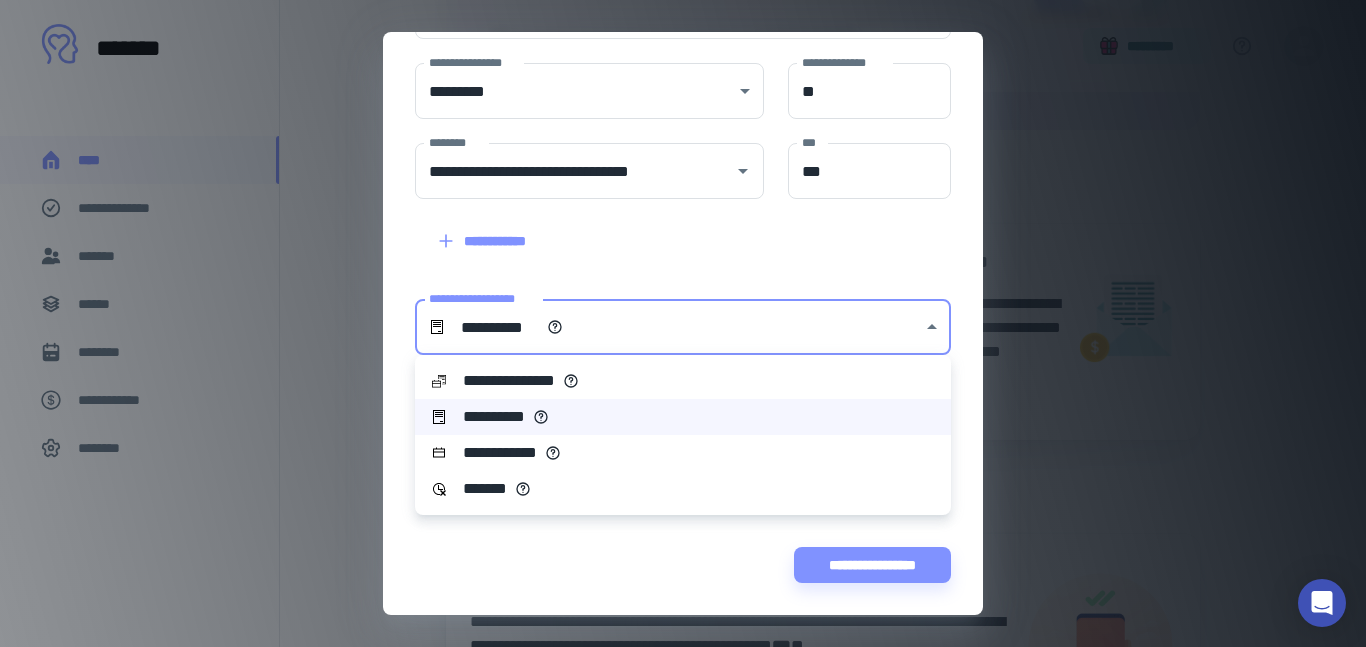 click on "[EMAIL] [PHONE] [SSN] [CREDIT_CARD] [DRIVER_LICENSE] [PASSPORT] [BIRTH_DATE] [AGE]" at bounding box center (683, -41) 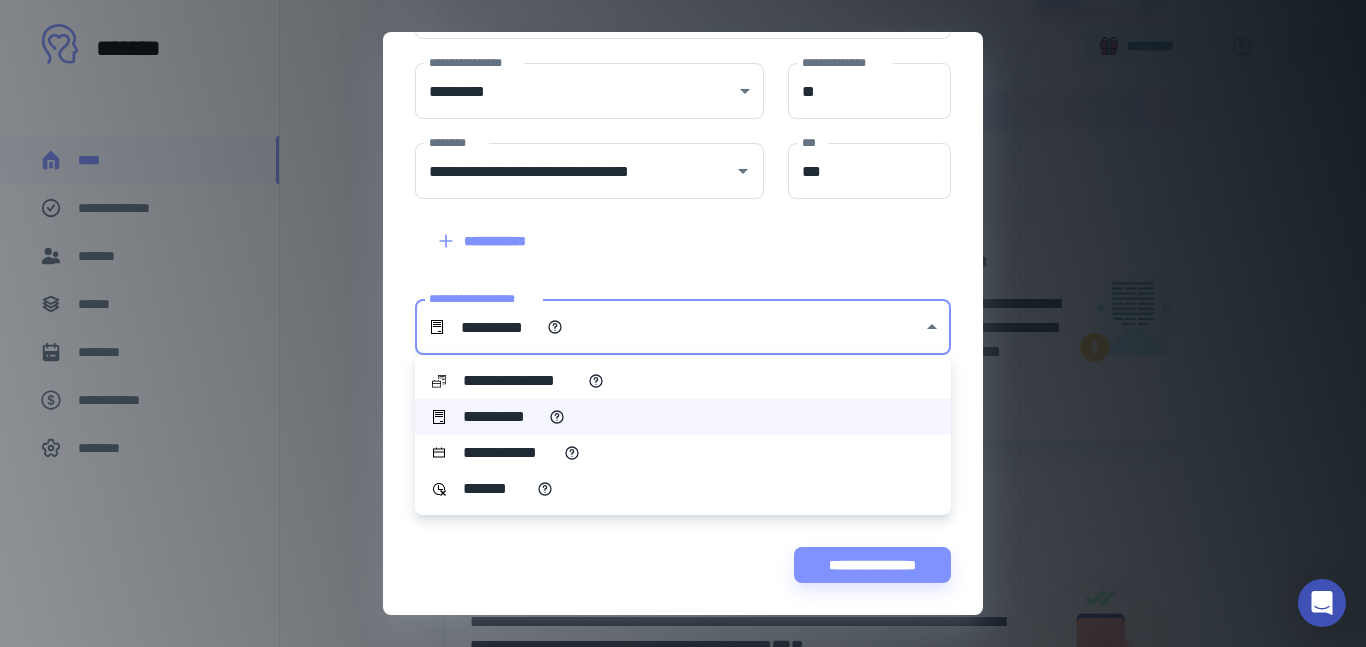 click at bounding box center (683, 323) 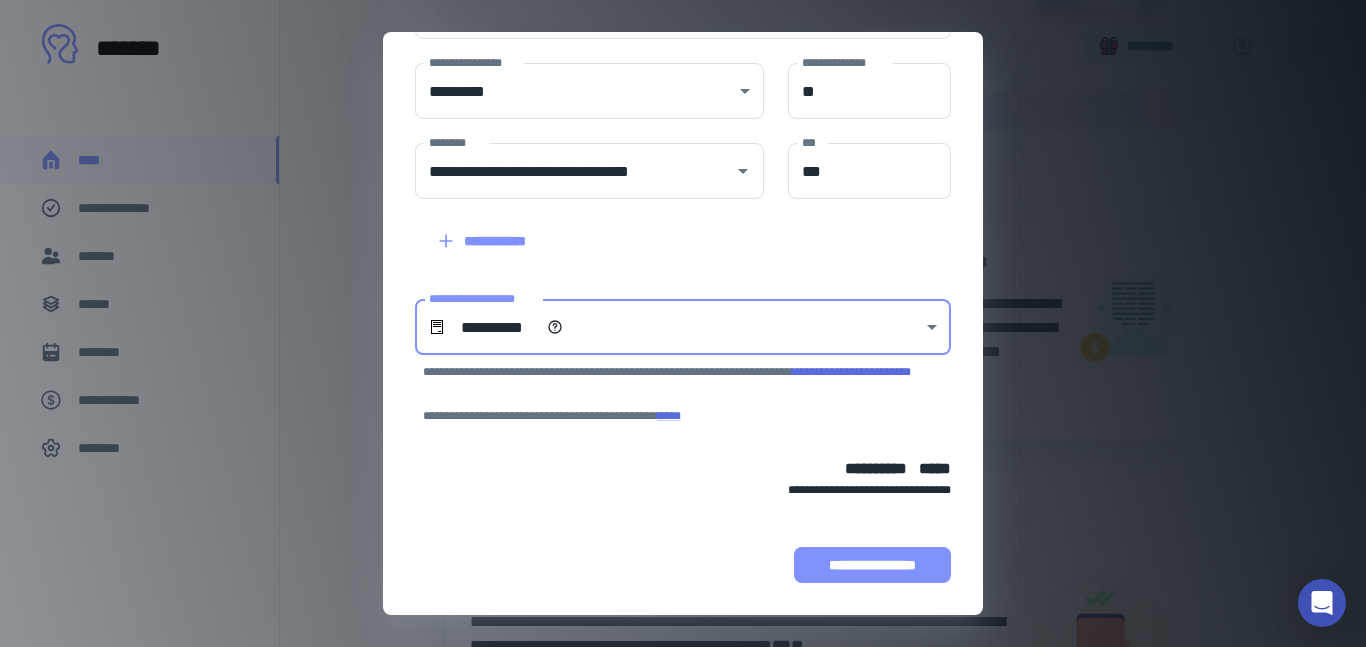 click on "**********" at bounding box center [872, 565] 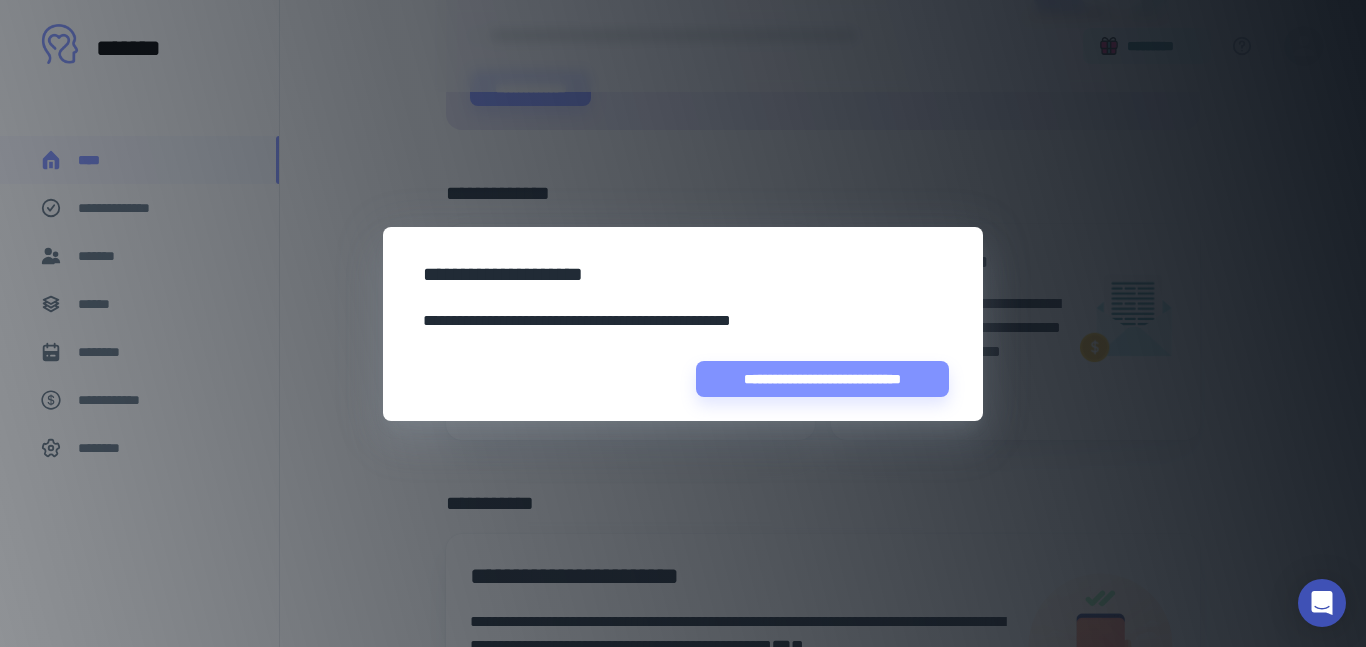 click on "[FIRST] [LAST] [ADDRESS]" at bounding box center [683, 323] 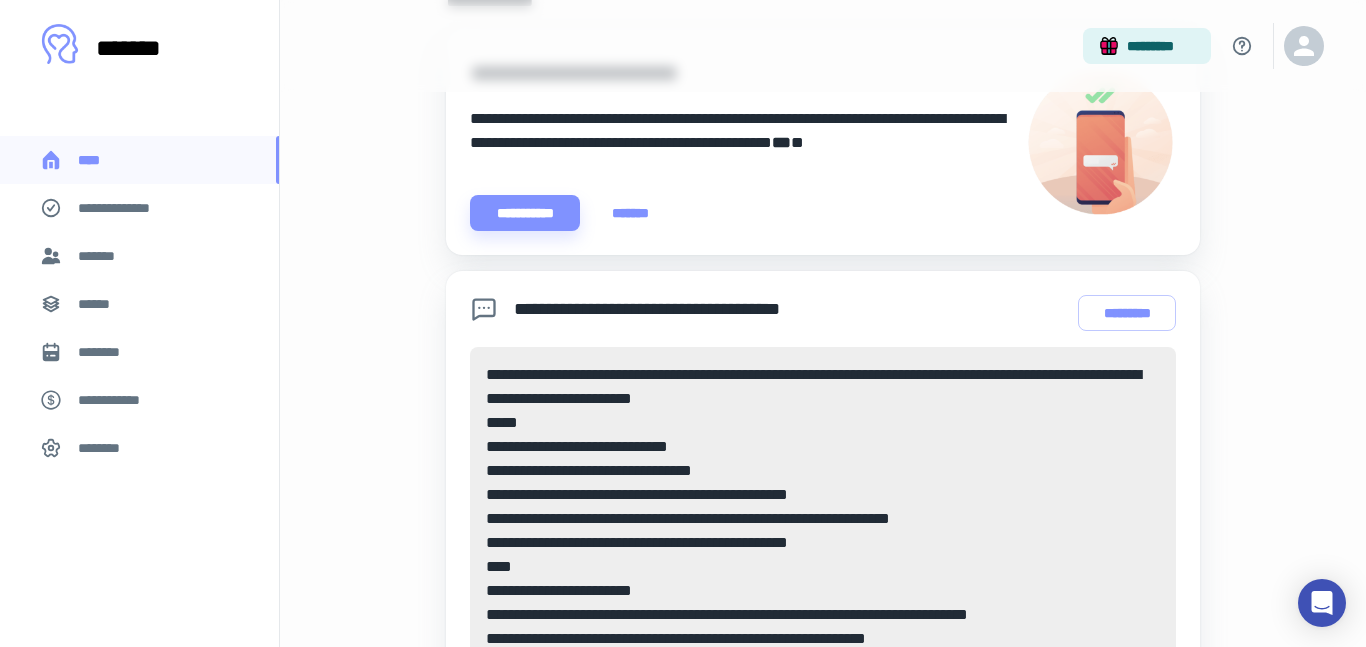 scroll, scrollTop: 856, scrollLeft: 0, axis: vertical 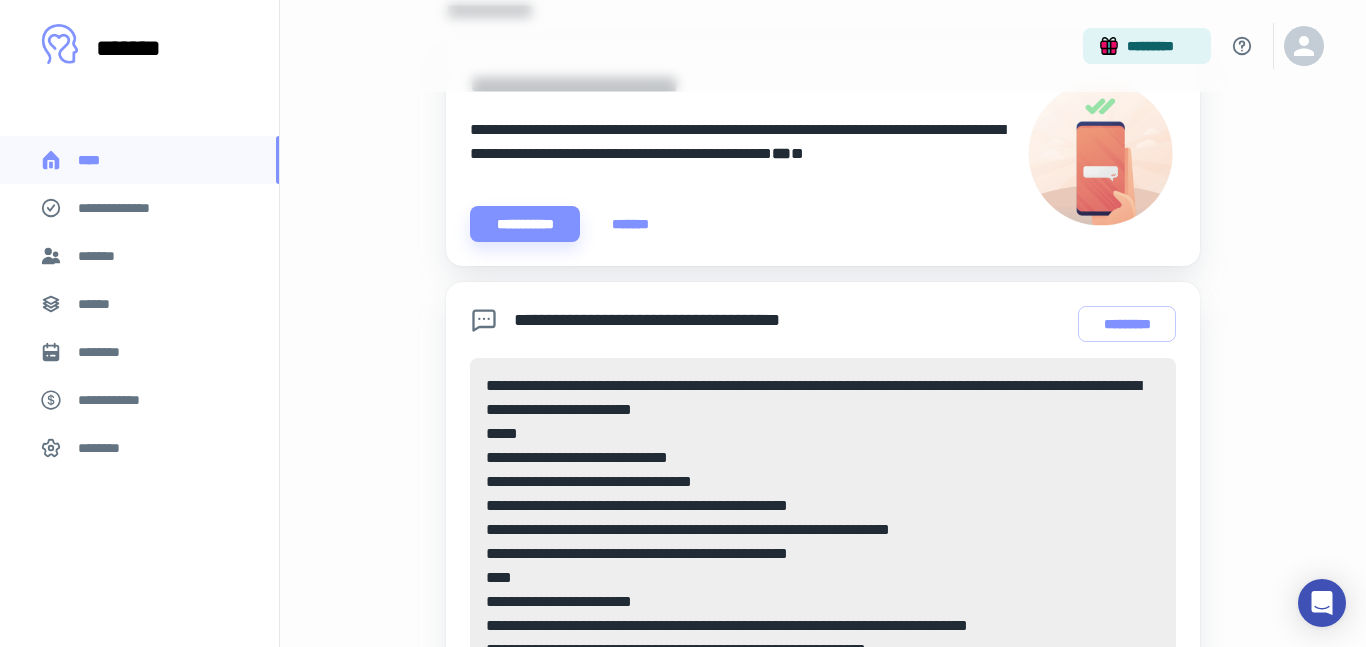 click on "**********" at bounding box center [119, 400] 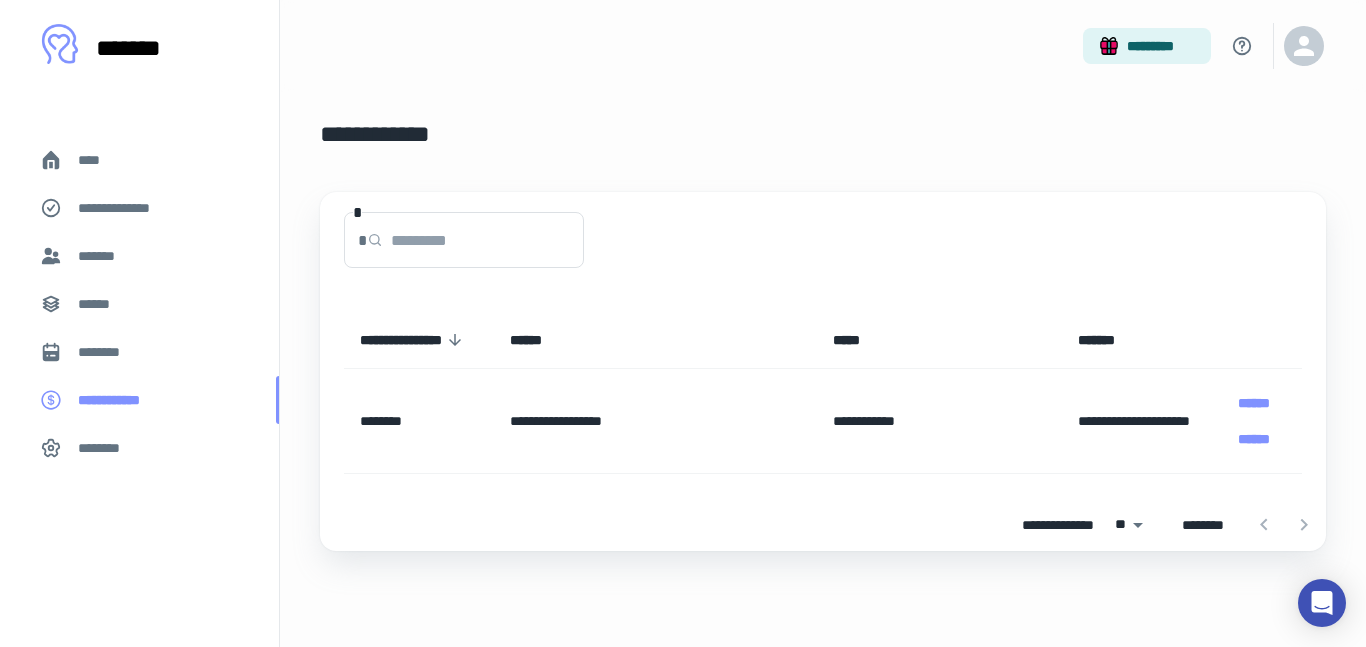 scroll, scrollTop: 0, scrollLeft: 0, axis: both 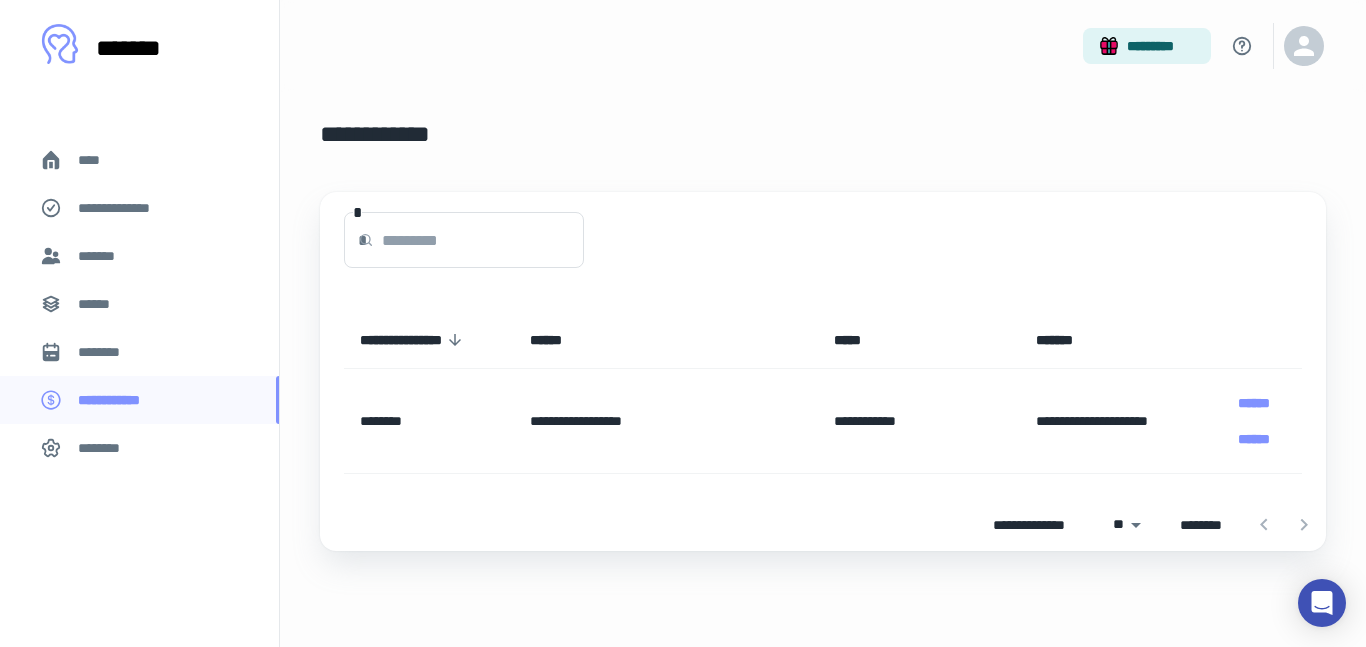 click on "********" at bounding box center (107, 352) 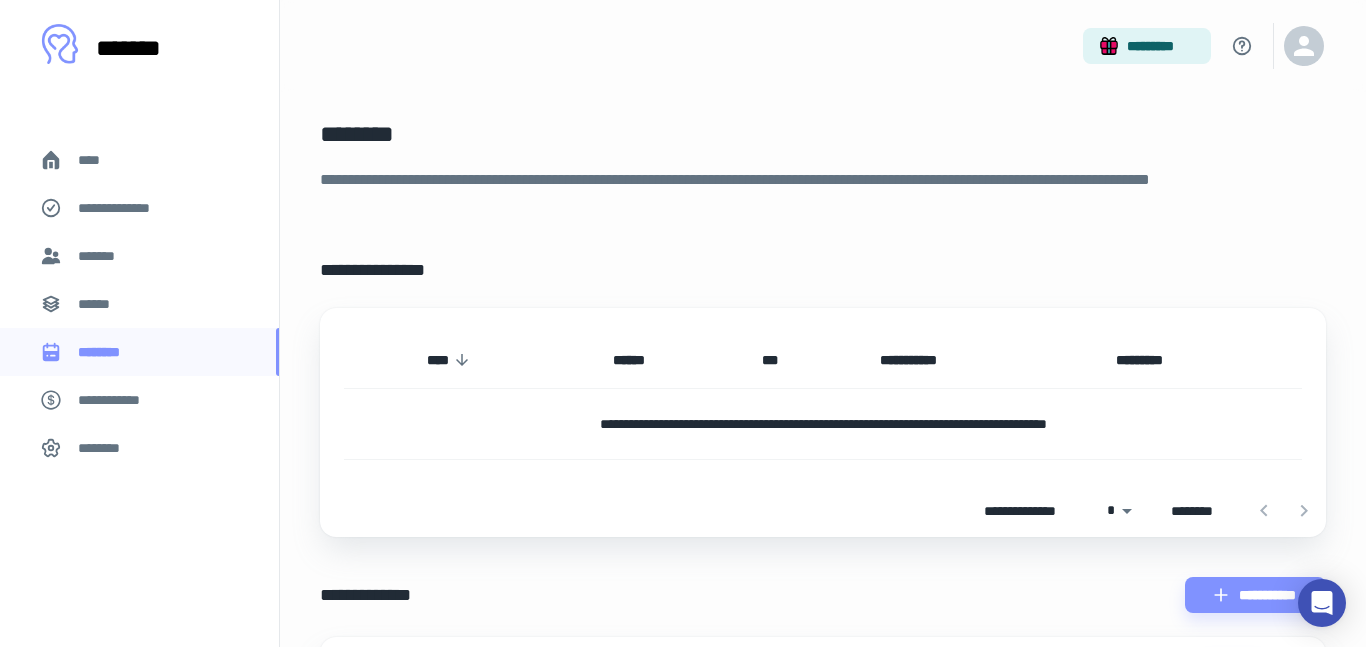 click on "******" at bounding box center [139, 304] 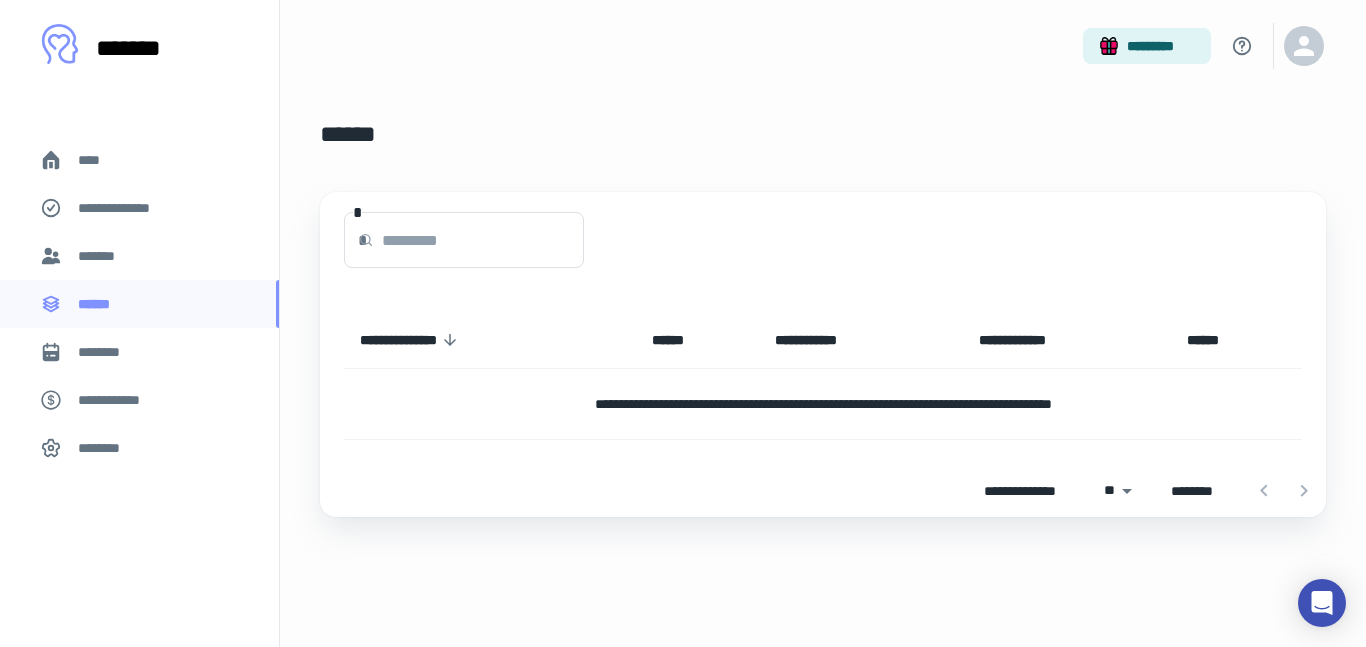 click at bounding box center [483, 240] 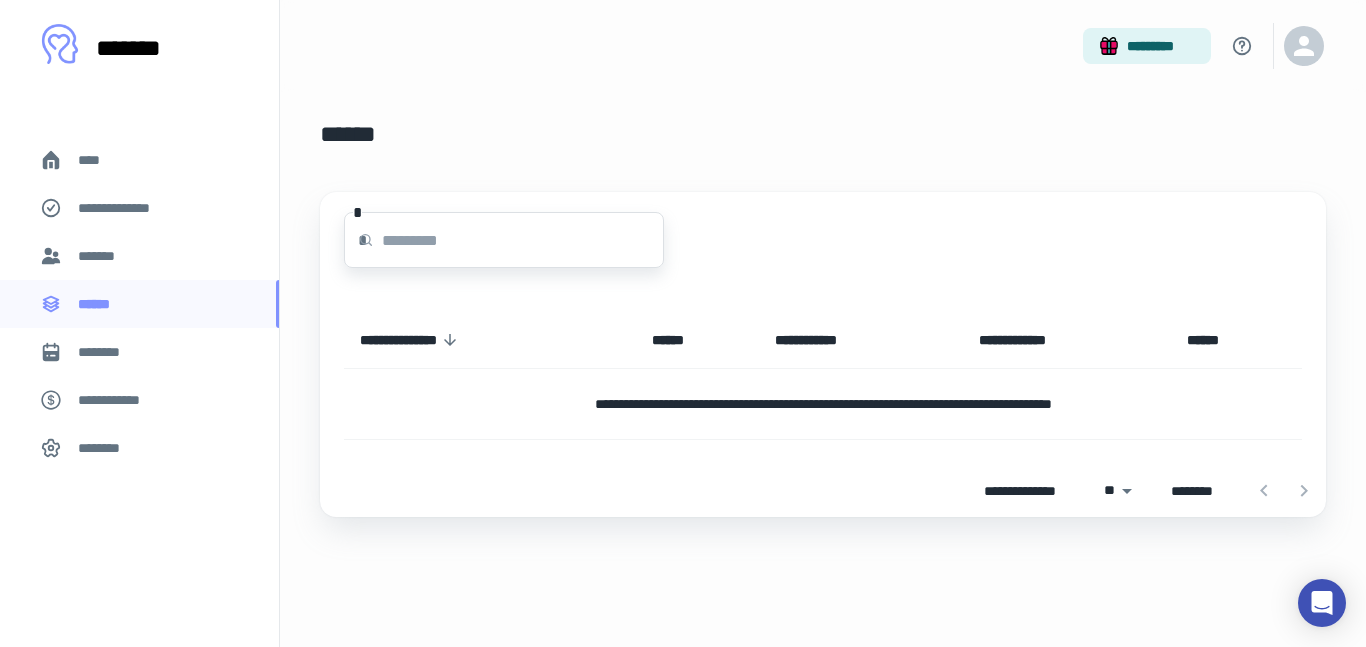 click on "*******" at bounding box center [101, 256] 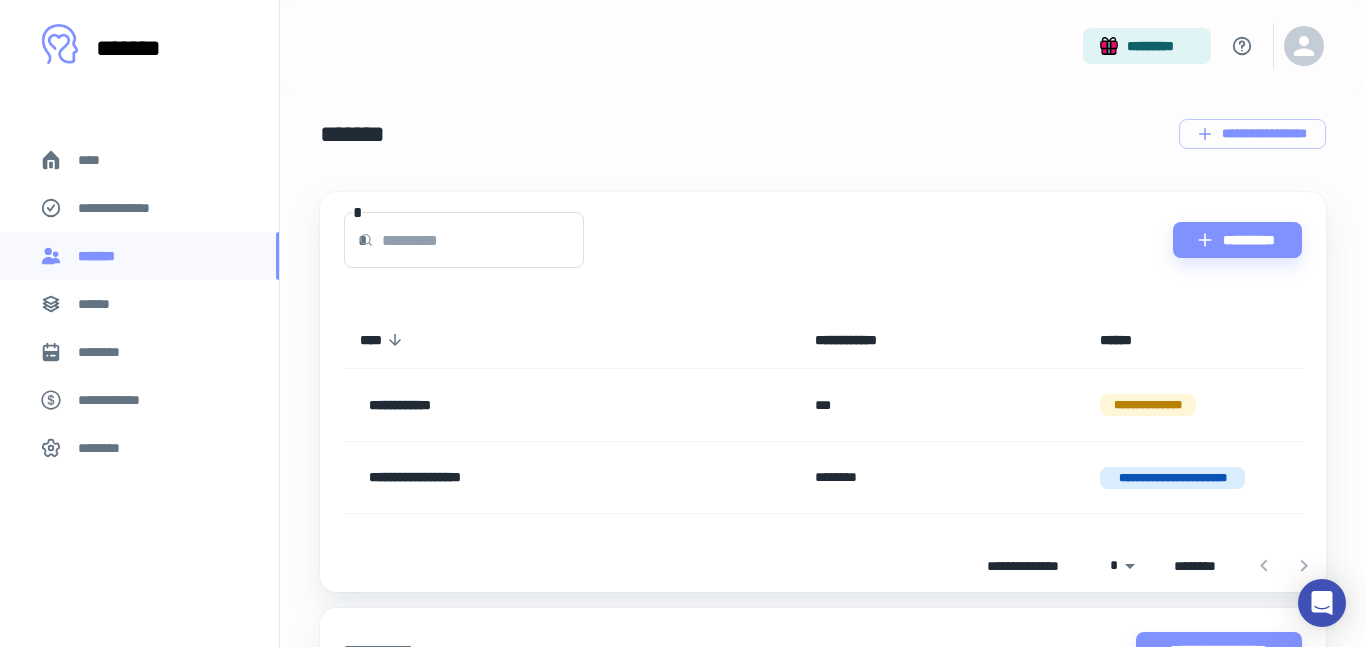 click on "**********" at bounding box center [127, 208] 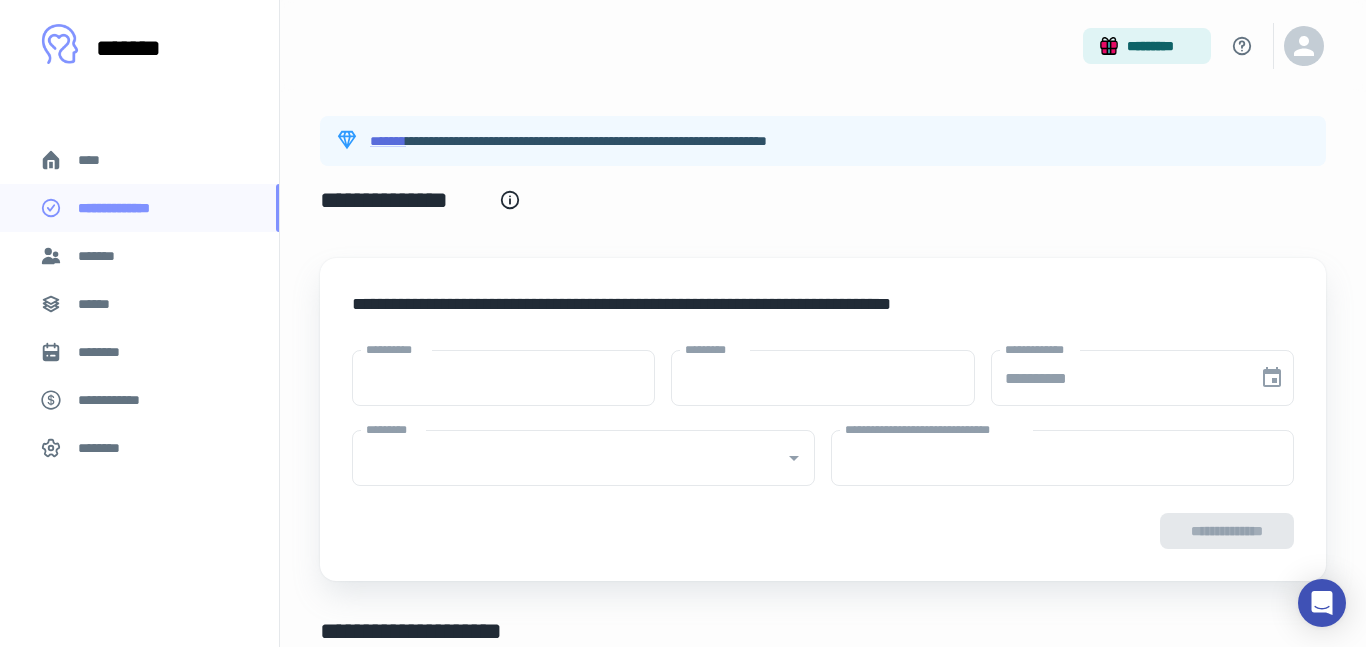 type on "****" 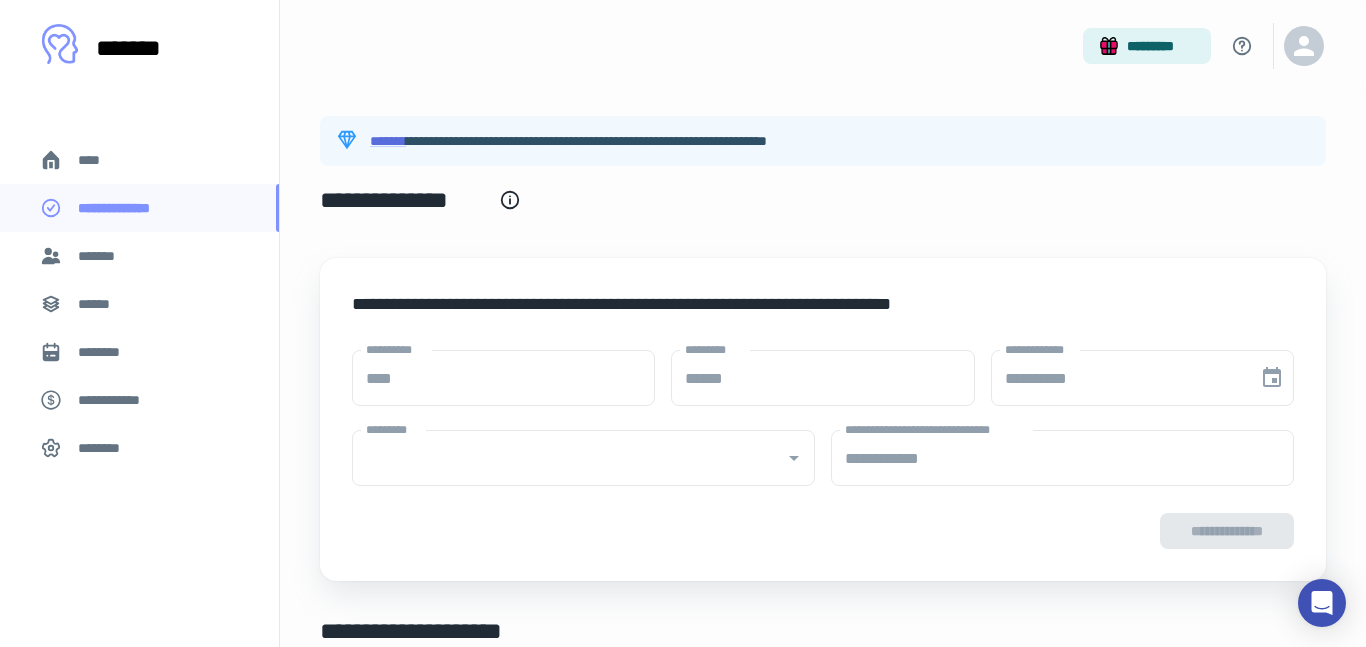 type on "**********" 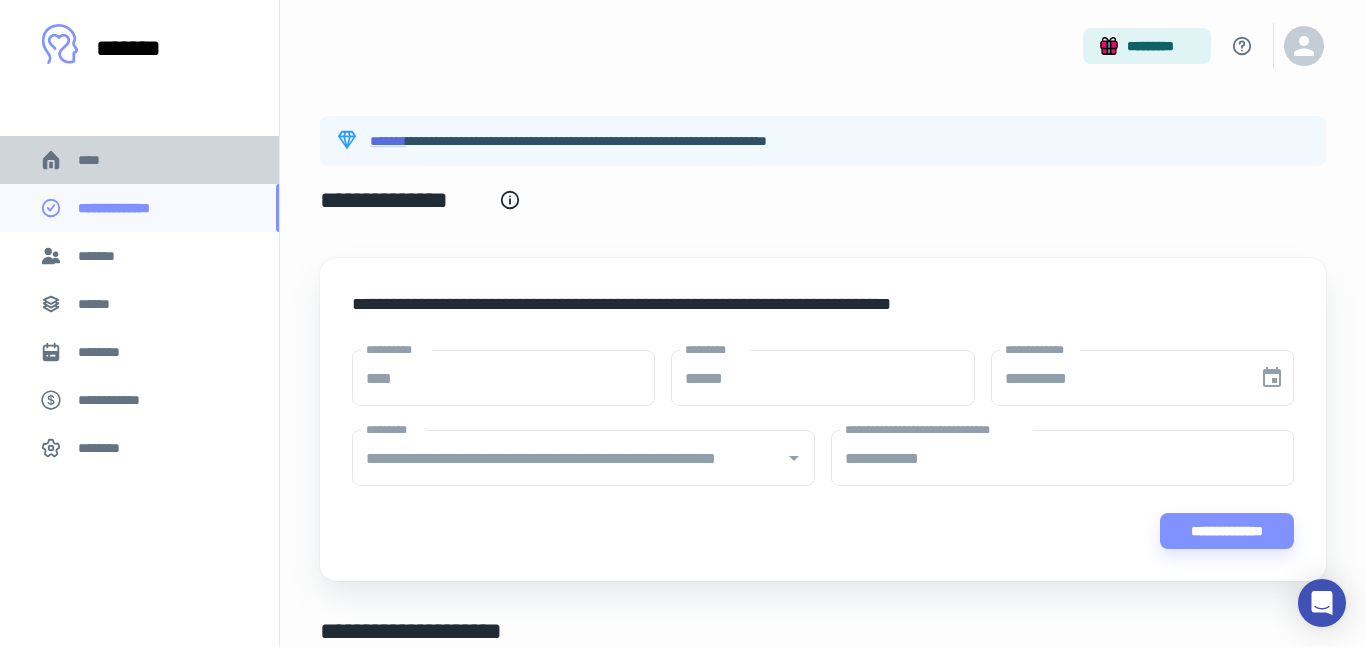 click on "****" at bounding box center [139, 160] 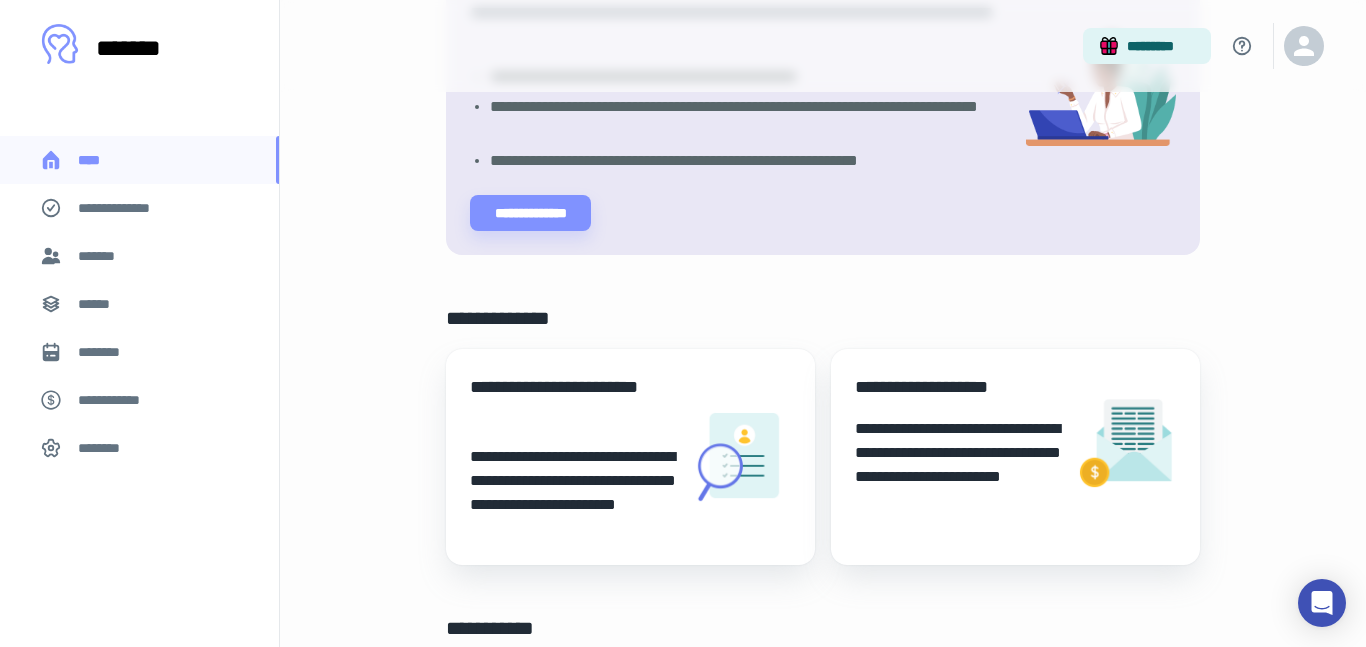 scroll, scrollTop: 245, scrollLeft: 0, axis: vertical 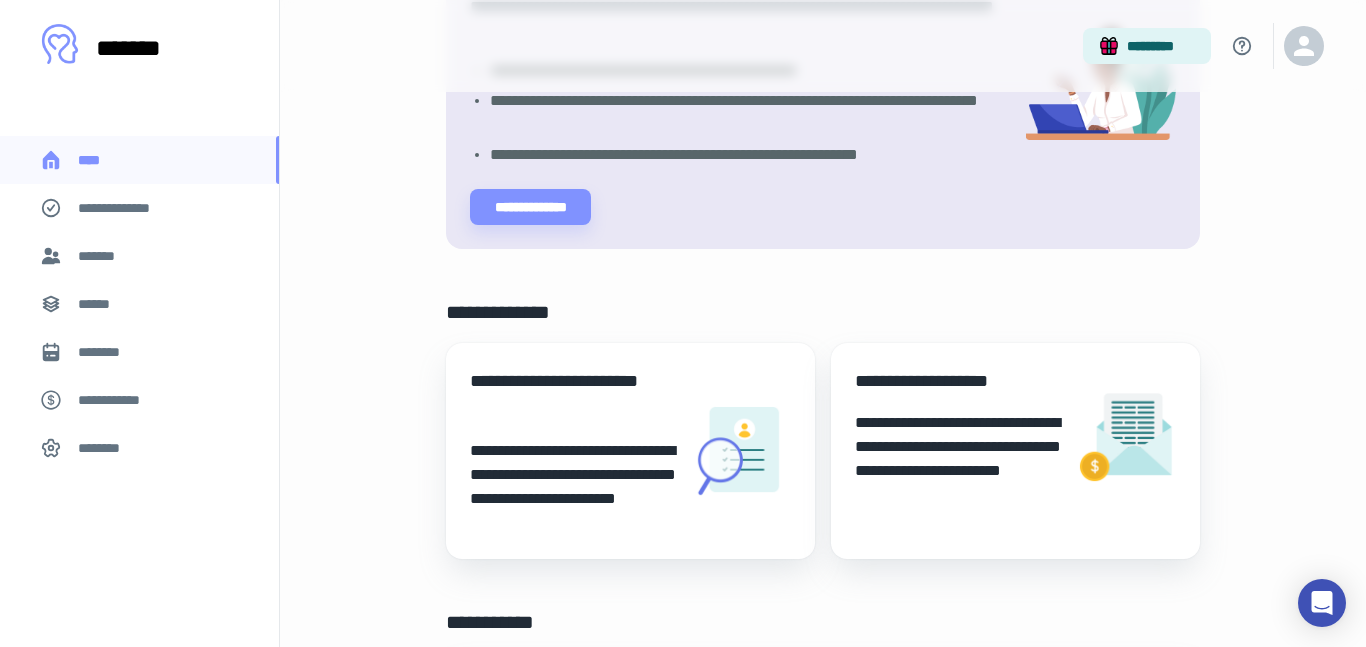 click at bounding box center (1126, 437) 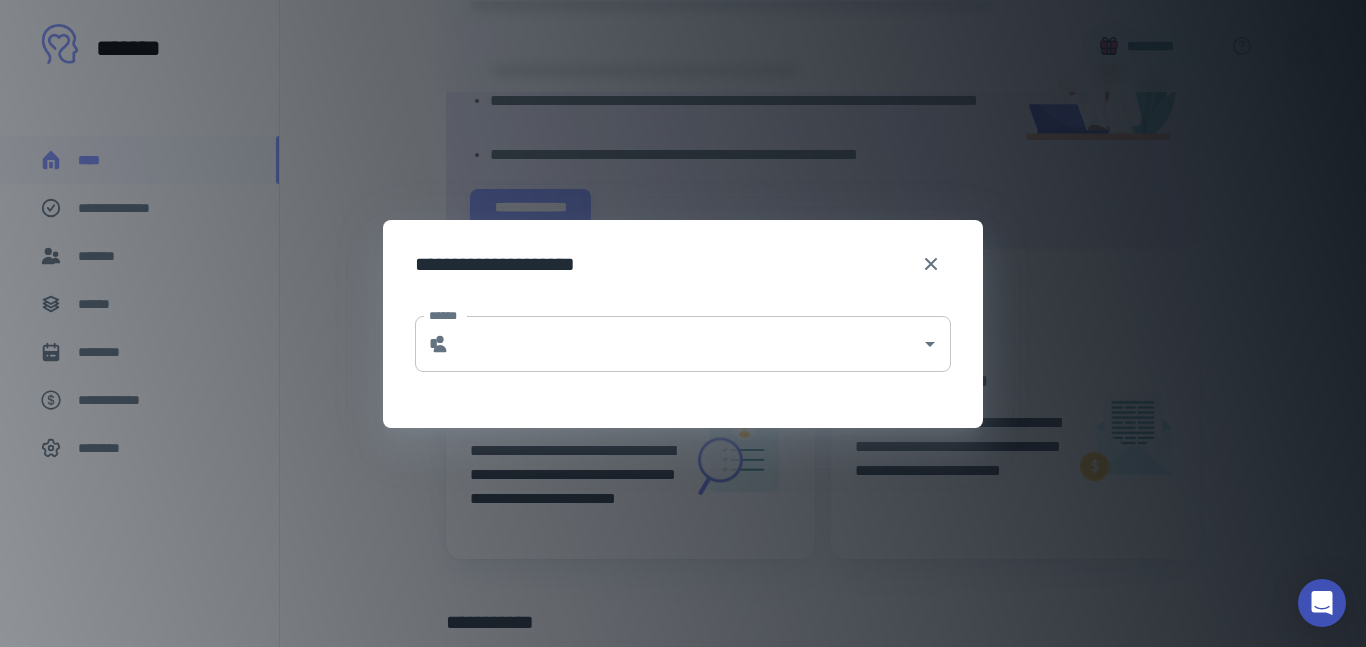 click on "******" at bounding box center (685, 344) 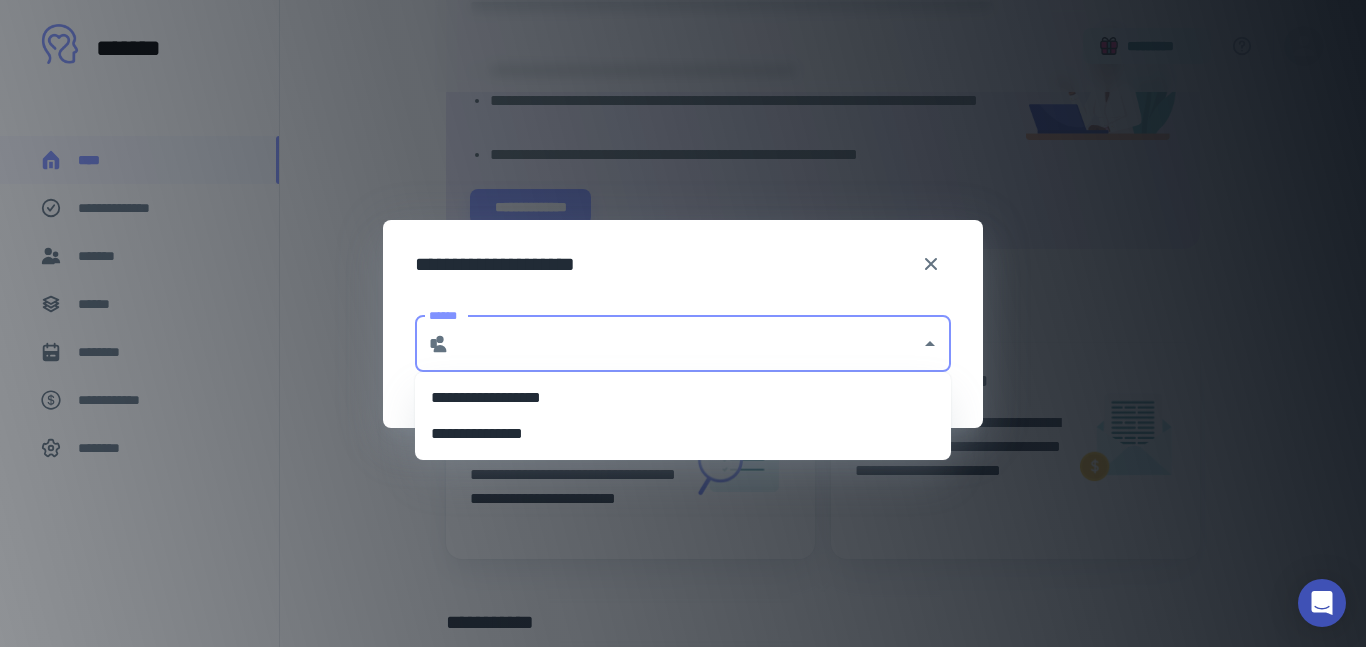 click on "**********" at bounding box center (683, 434) 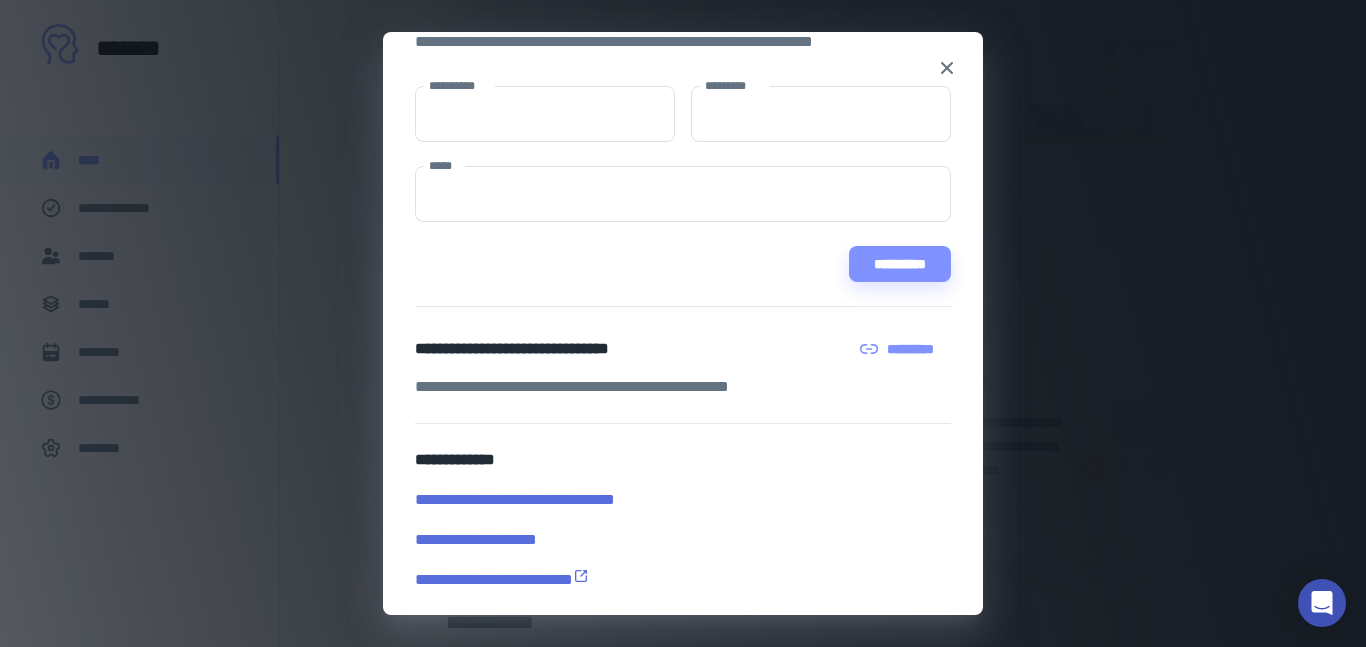 scroll, scrollTop: 87, scrollLeft: 0, axis: vertical 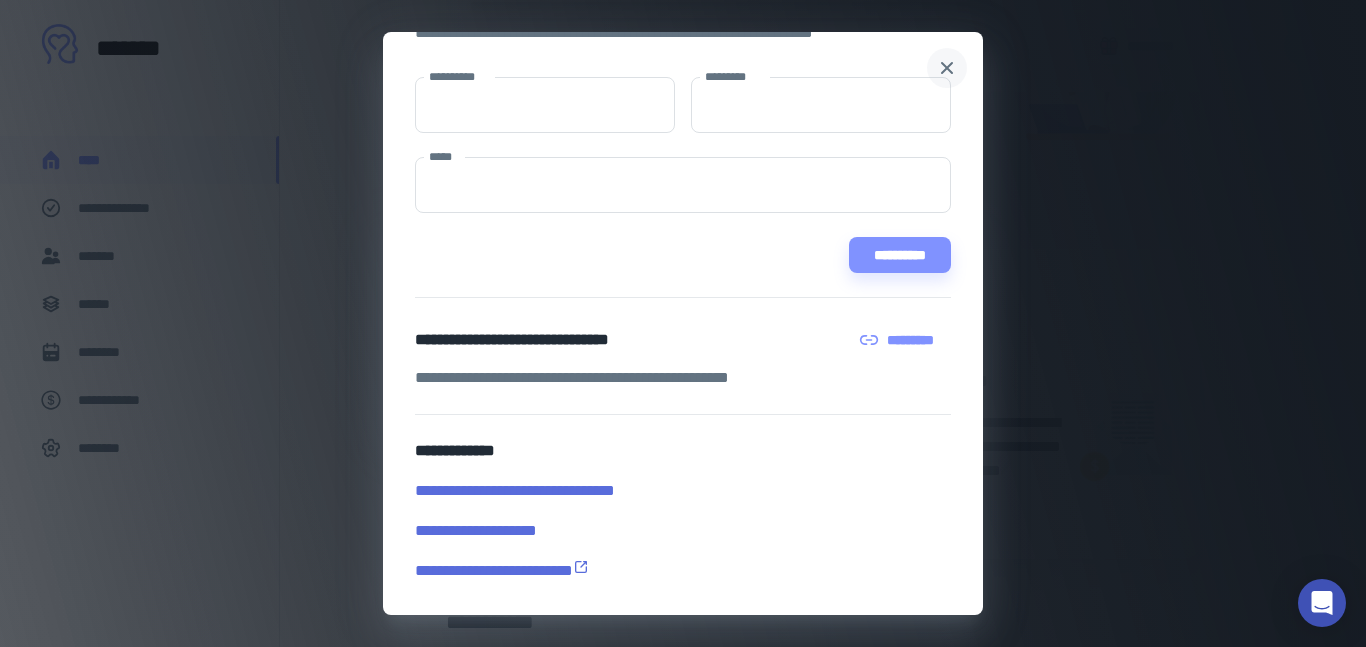 click 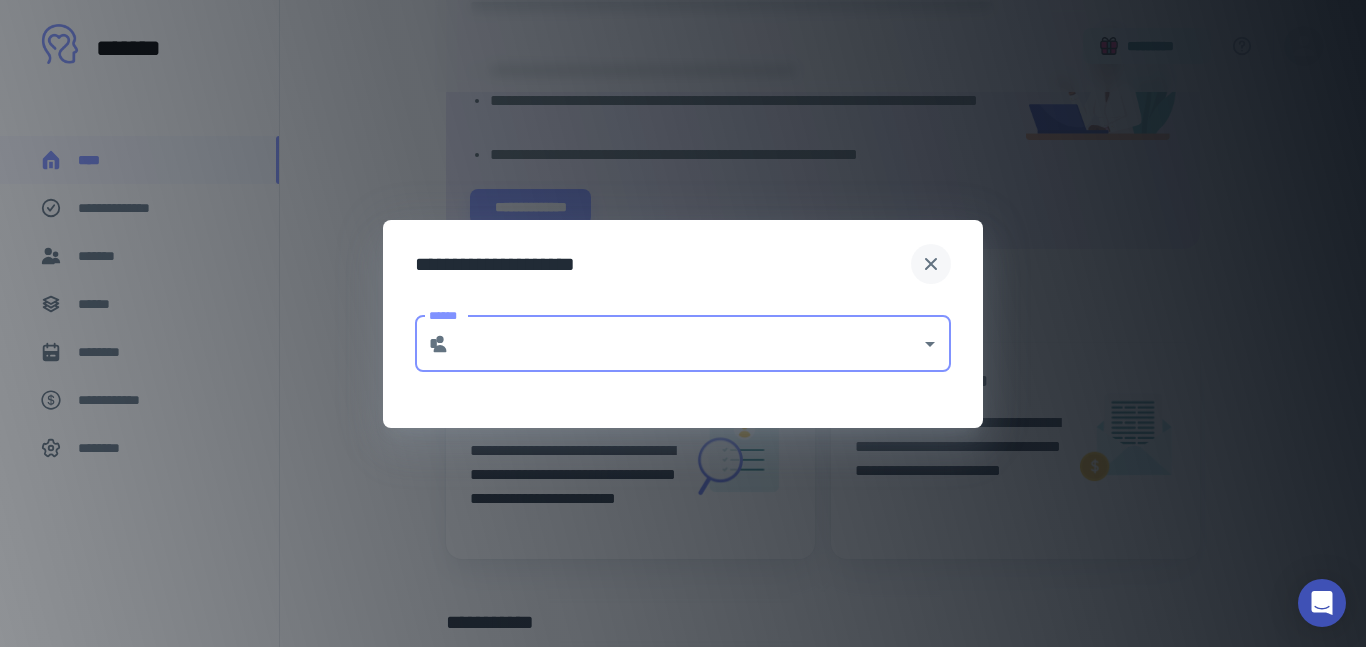 click 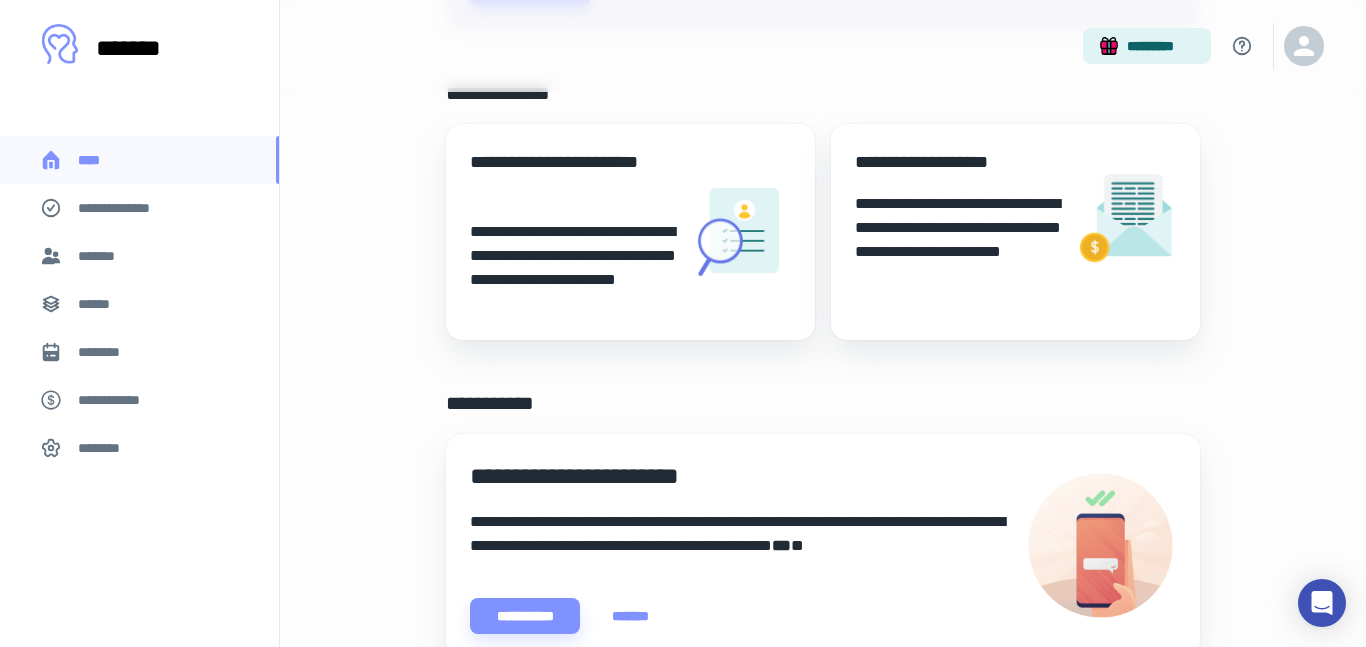 scroll, scrollTop: 483, scrollLeft: 0, axis: vertical 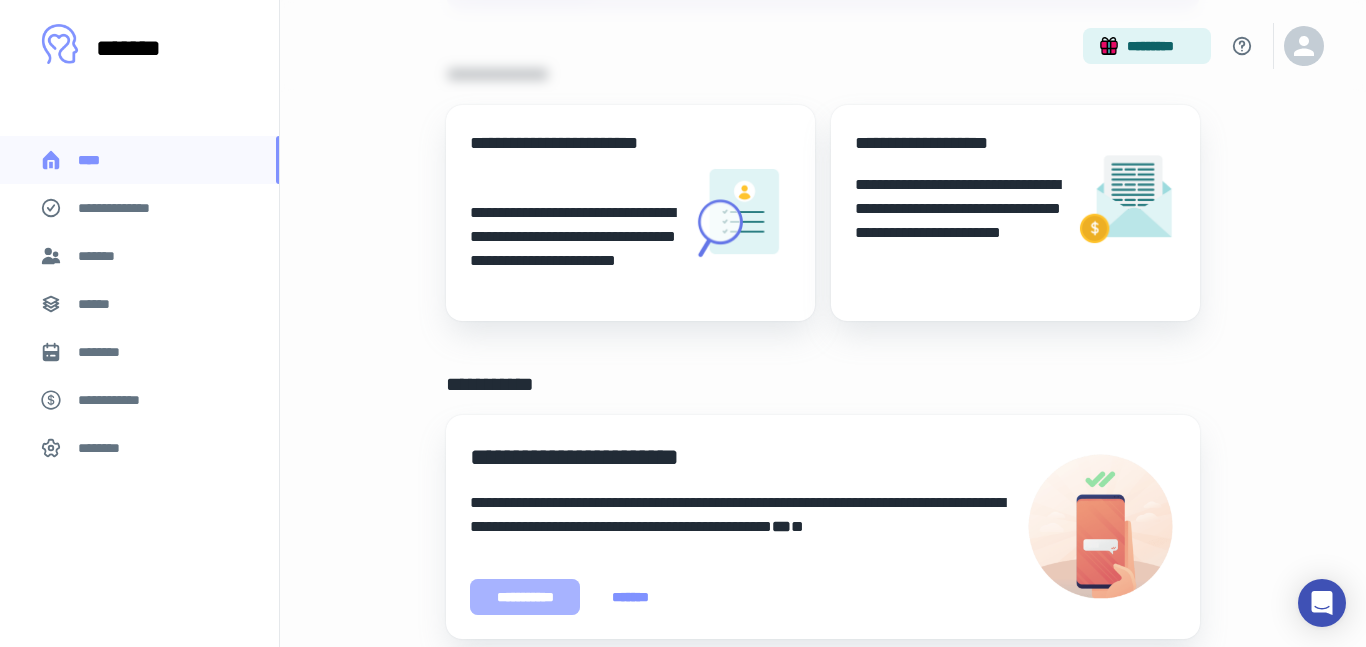 click on "**********" at bounding box center [525, 597] 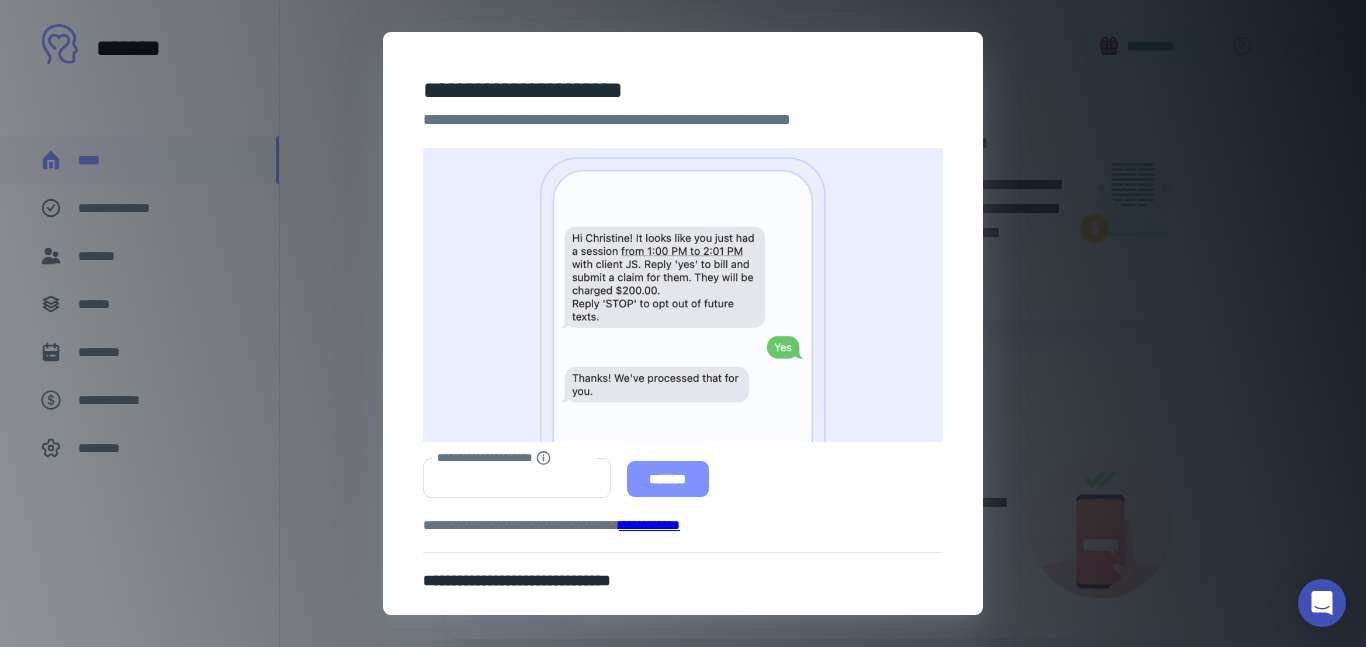 scroll, scrollTop: 0, scrollLeft: 0, axis: both 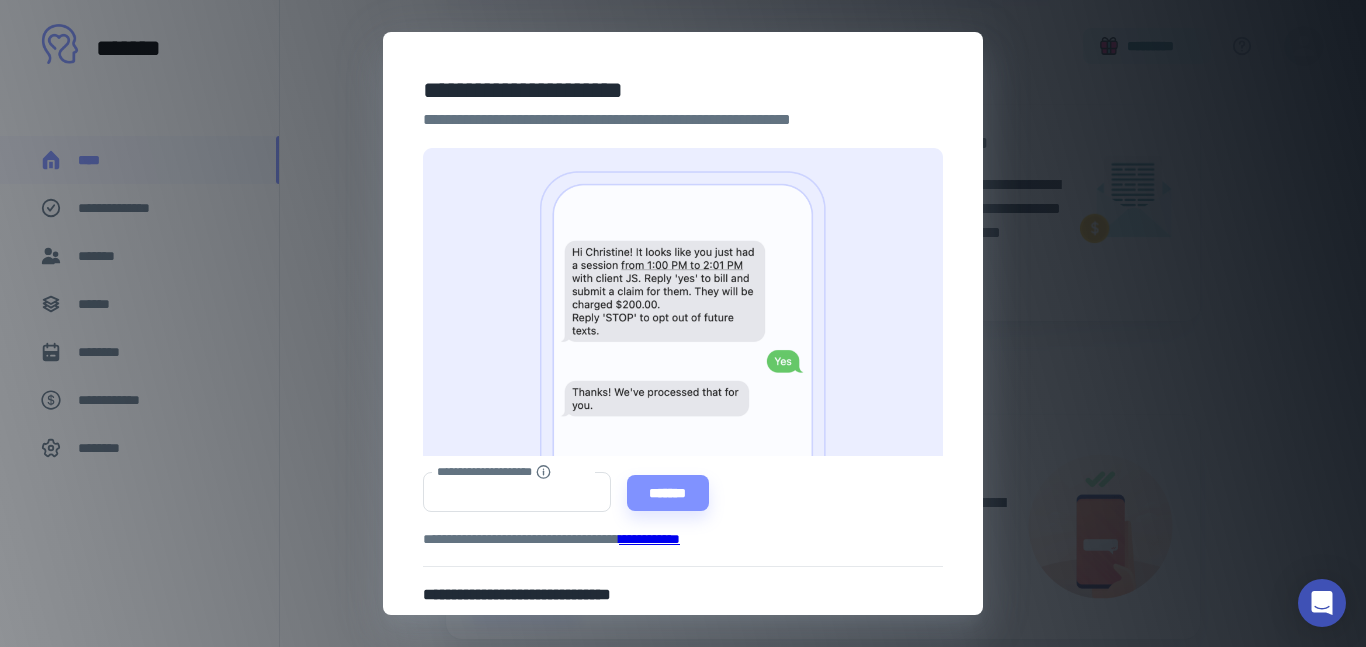 click on "**********" at bounding box center (683, 323) 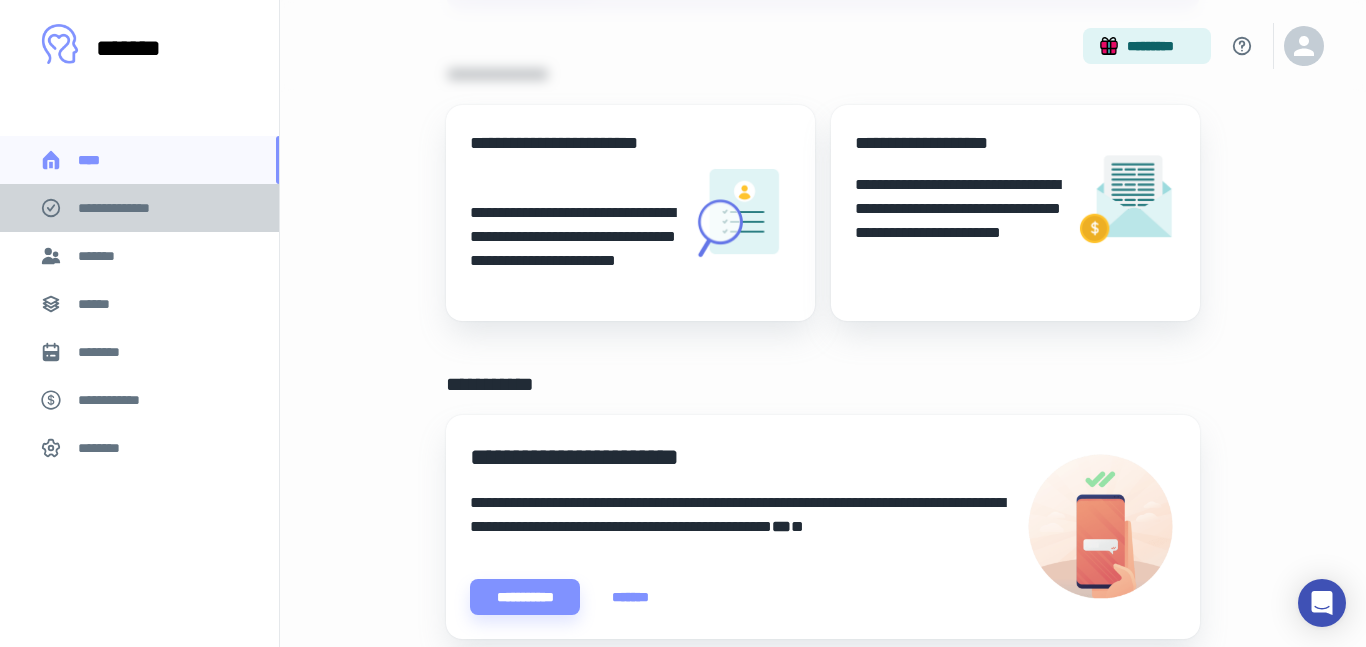 click on "**********" at bounding box center [127, 208] 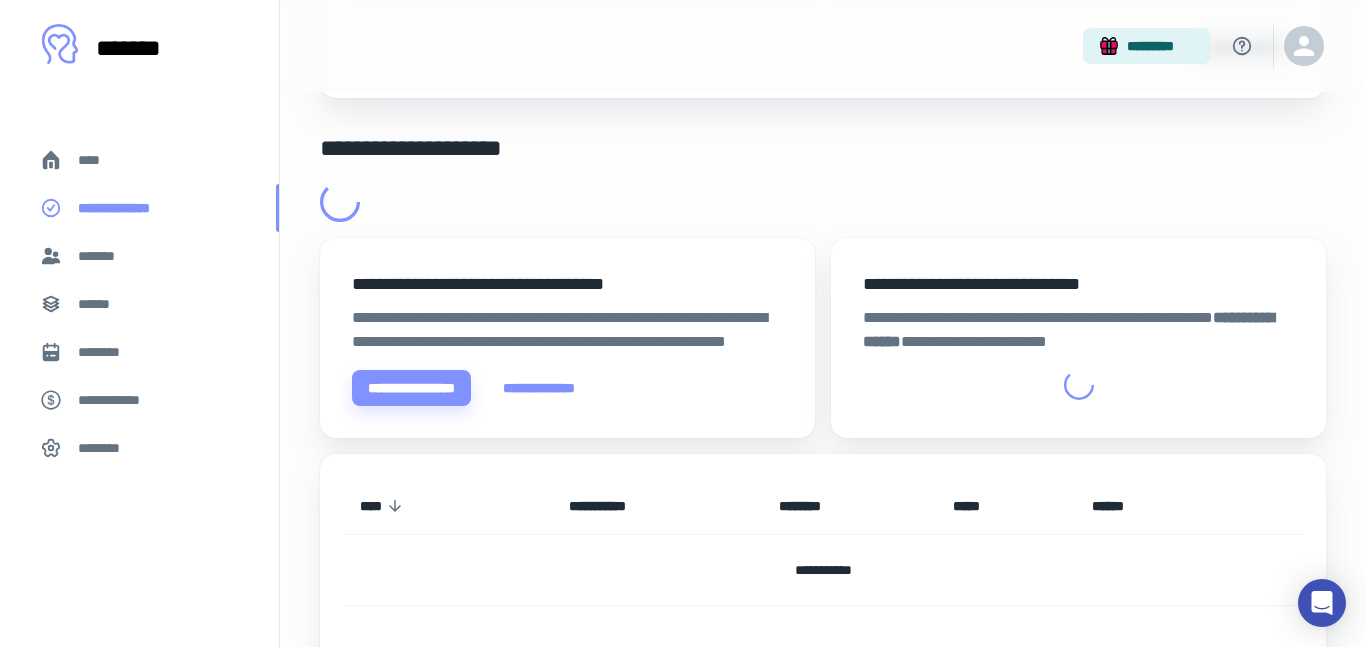 scroll, scrollTop: 0, scrollLeft: 0, axis: both 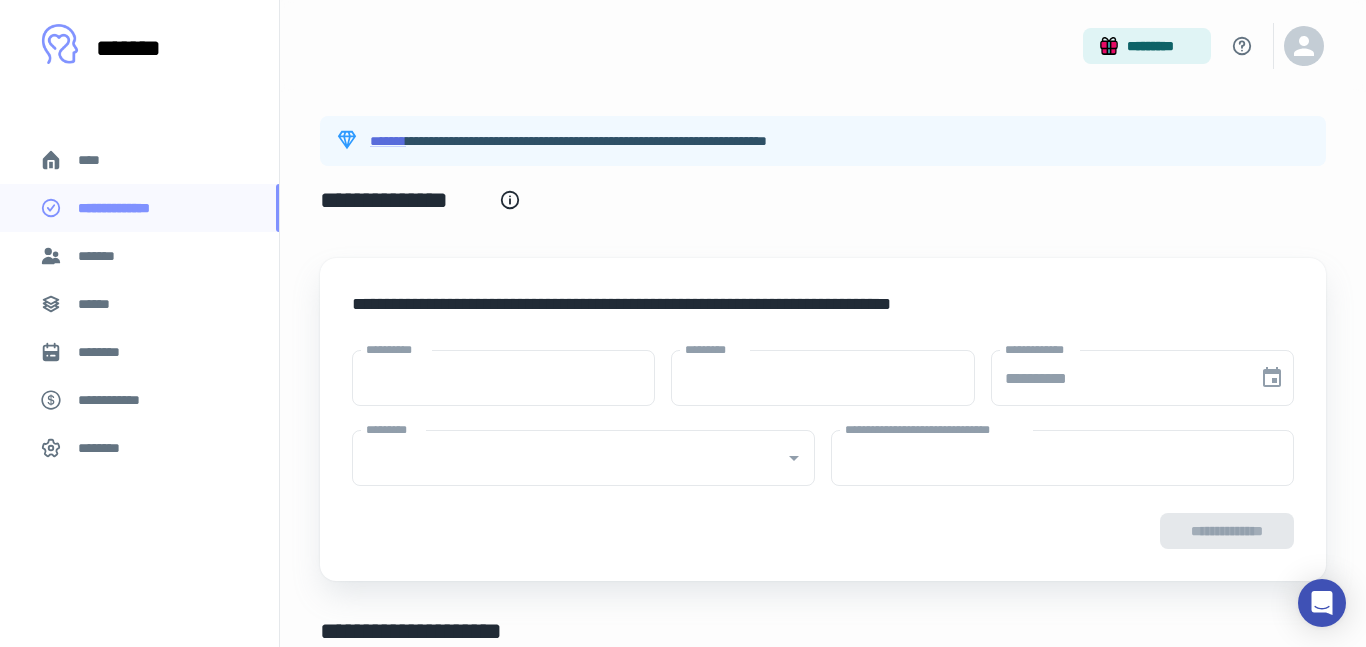 type on "****" 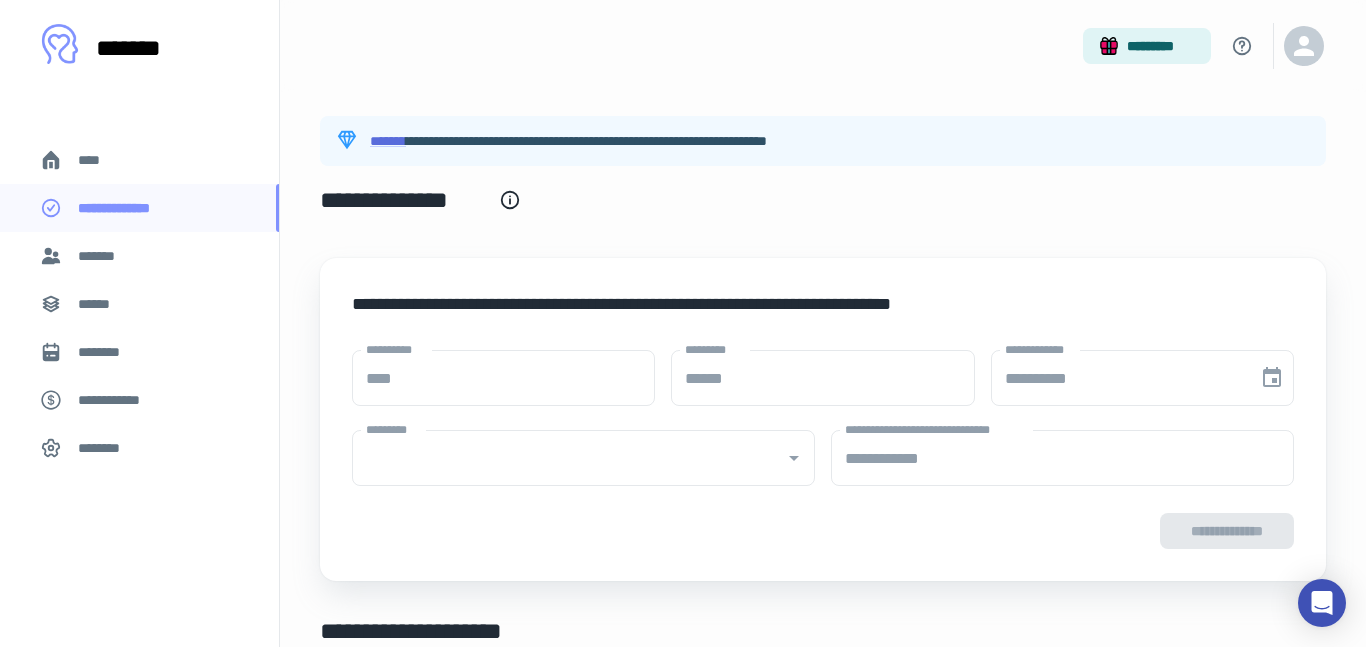 type on "**********" 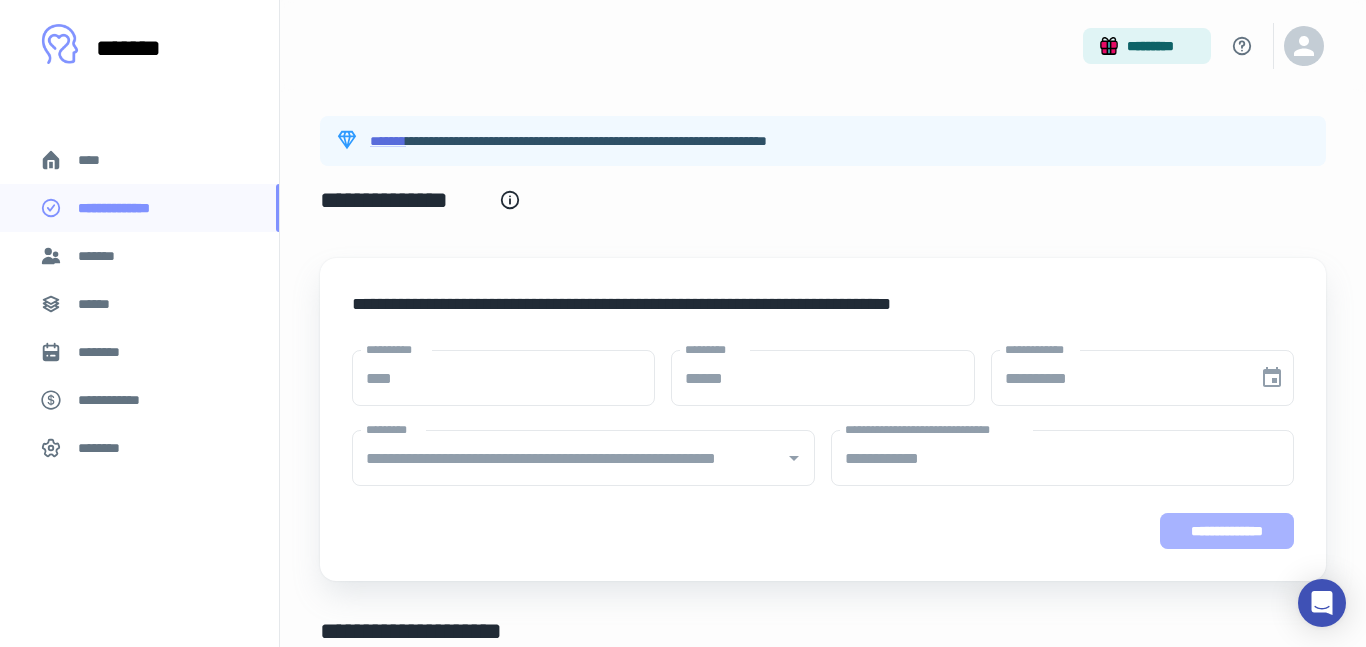click on "**********" at bounding box center (1227, 531) 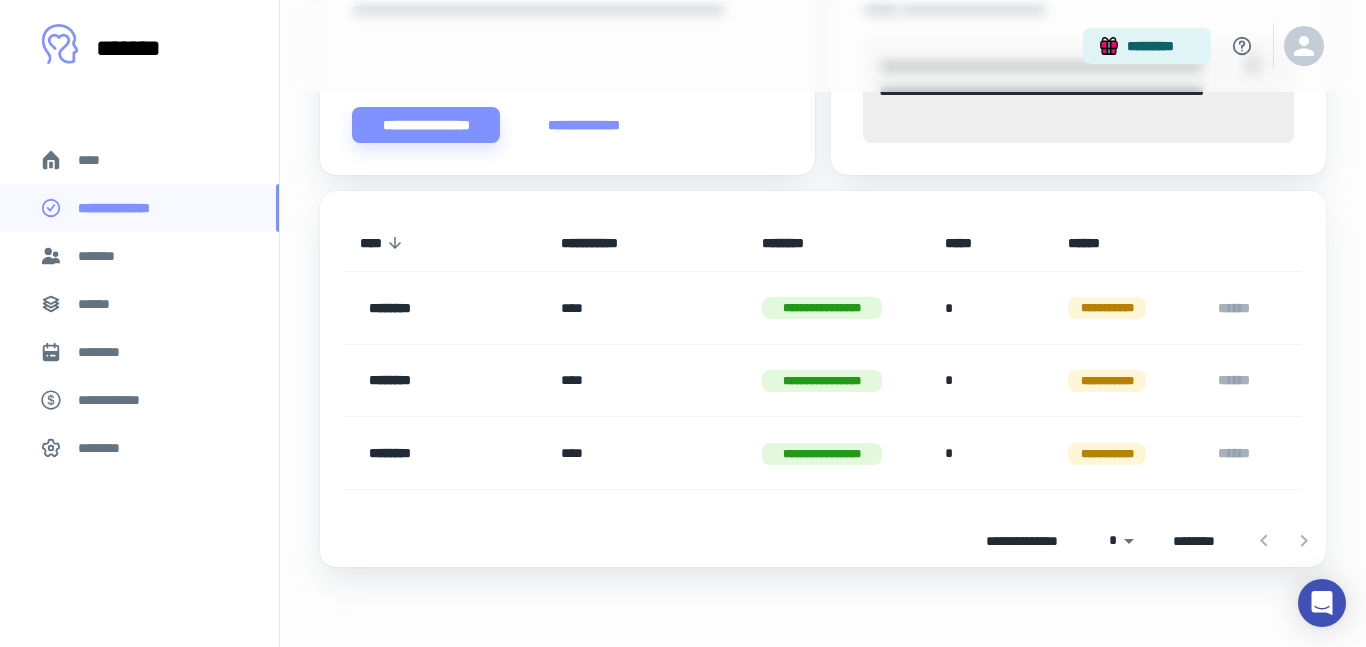 scroll, scrollTop: 548, scrollLeft: 0, axis: vertical 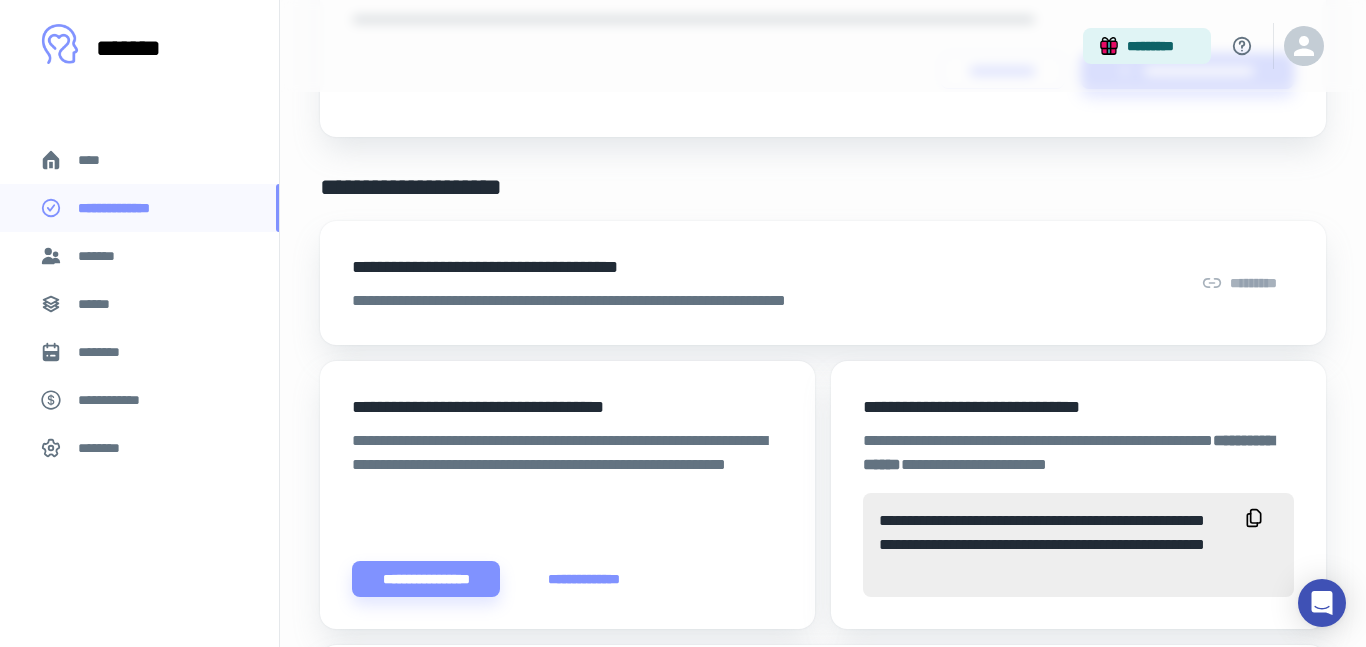 click on "**********" at bounding box center [1078, 545] 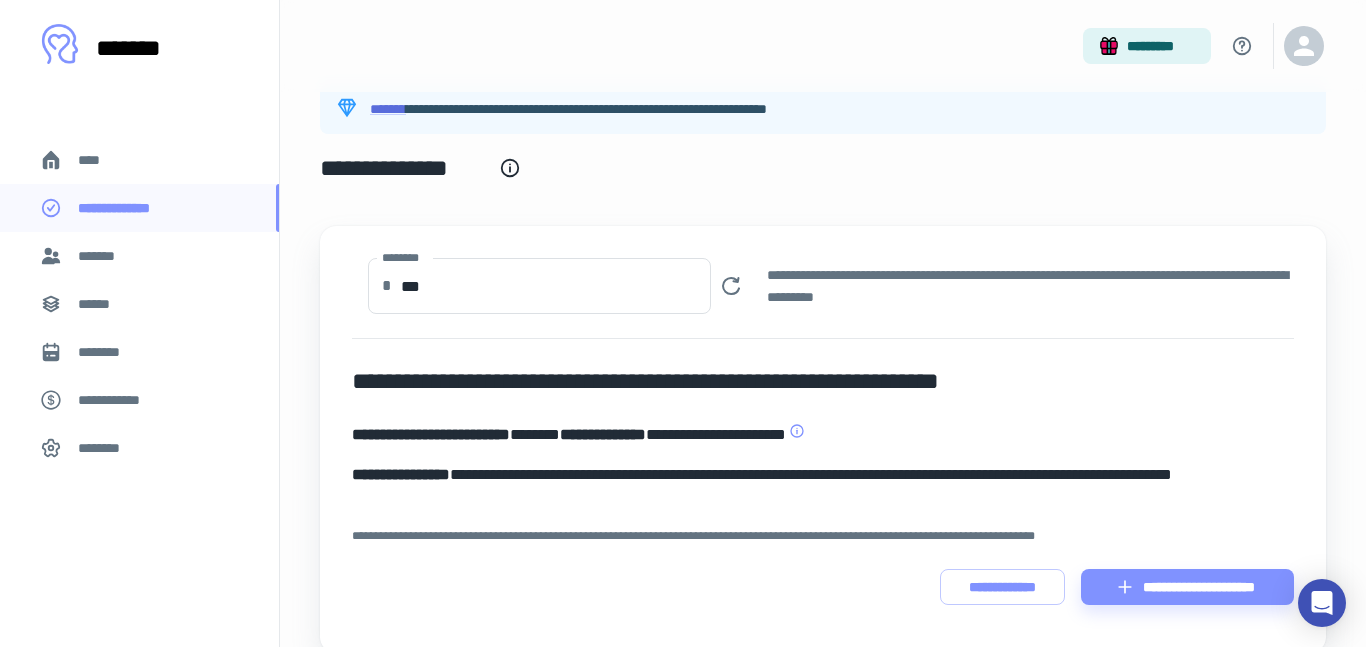 scroll, scrollTop: 0, scrollLeft: 0, axis: both 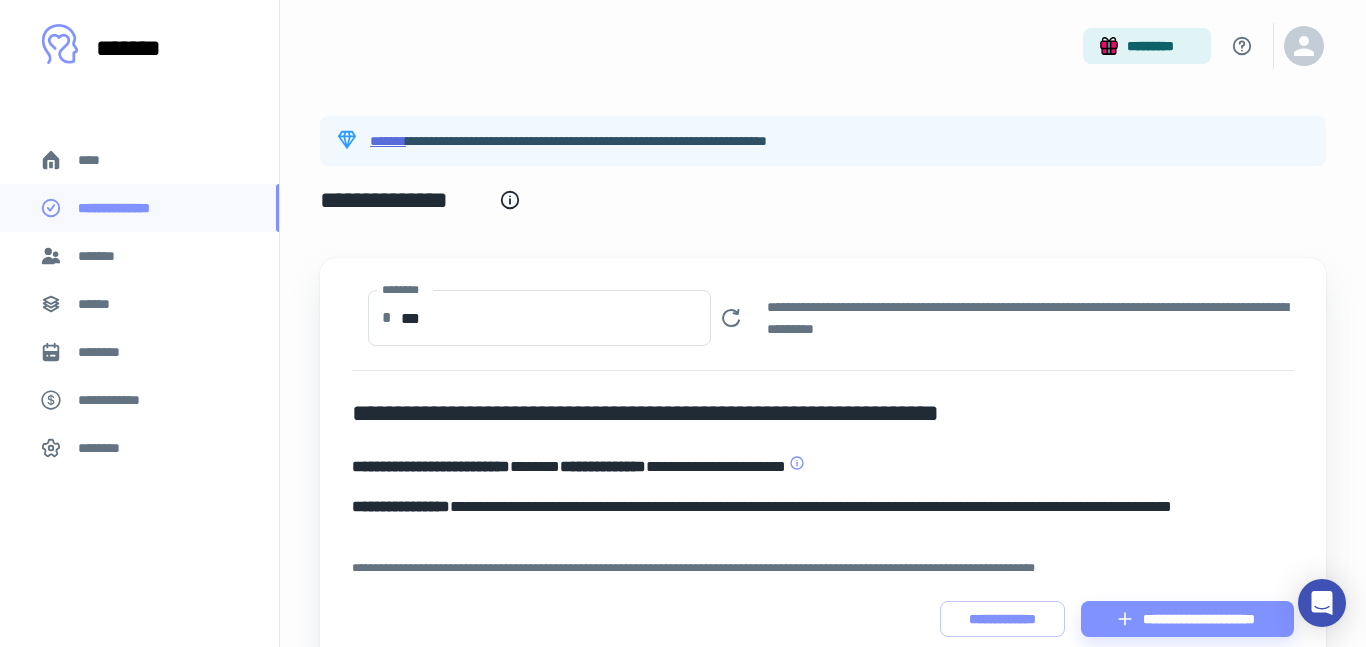 click on "*******" at bounding box center [388, 141] 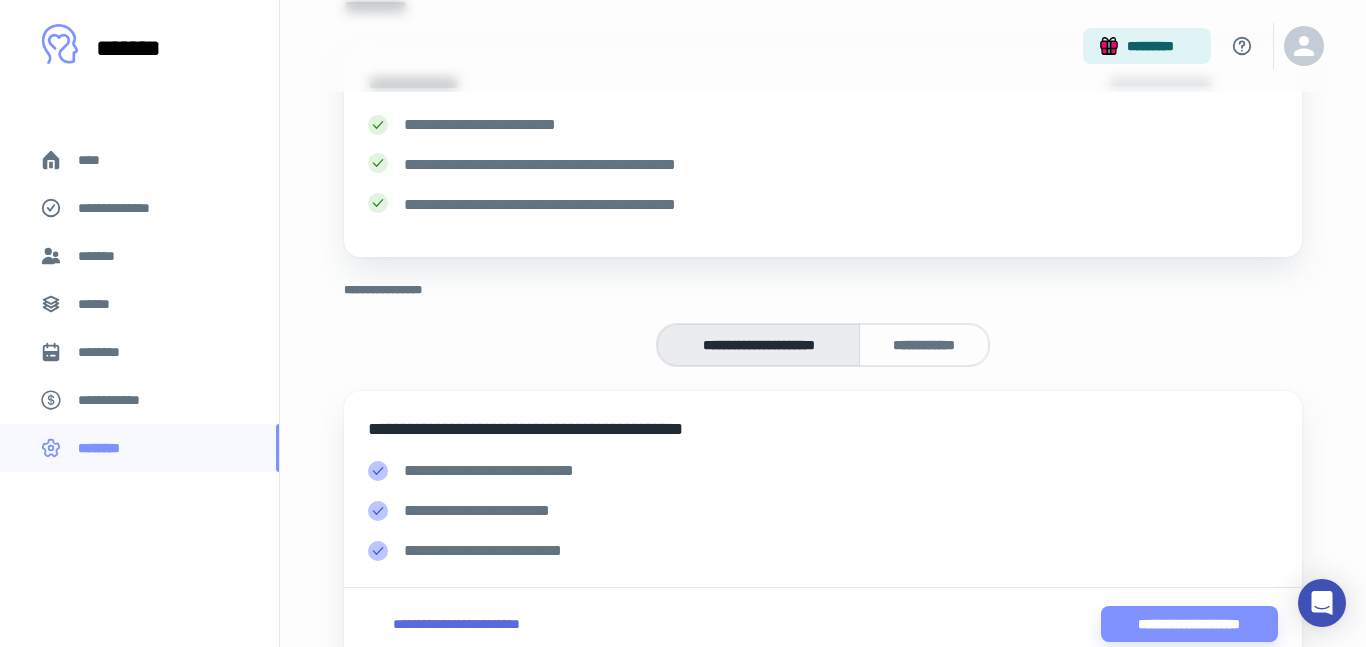 scroll, scrollTop: 329, scrollLeft: 0, axis: vertical 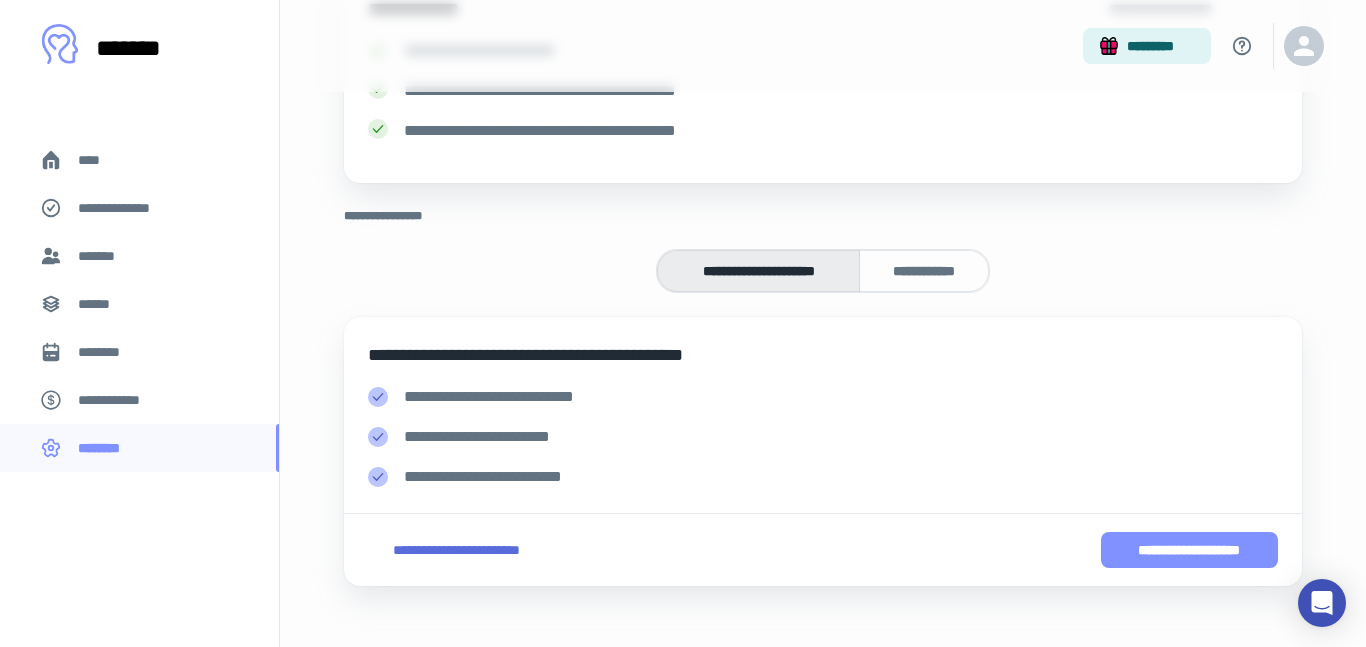 click on "**********" at bounding box center (1189, 550) 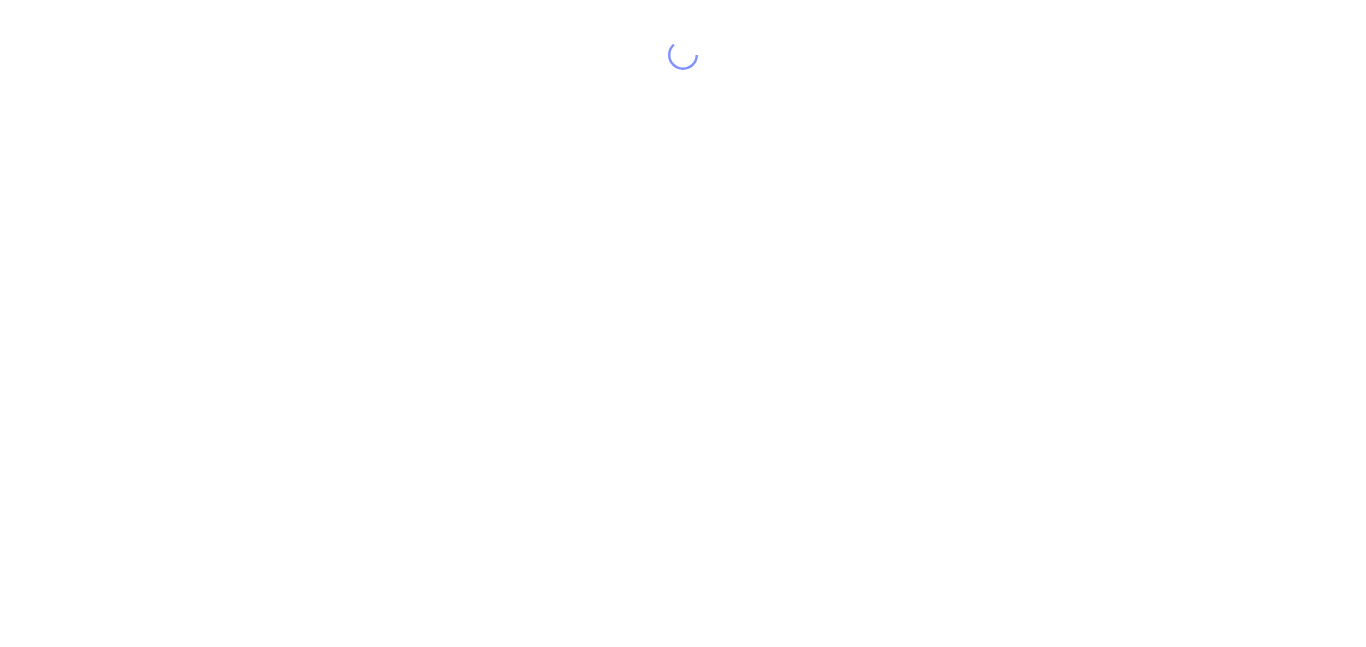 scroll, scrollTop: 0, scrollLeft: 0, axis: both 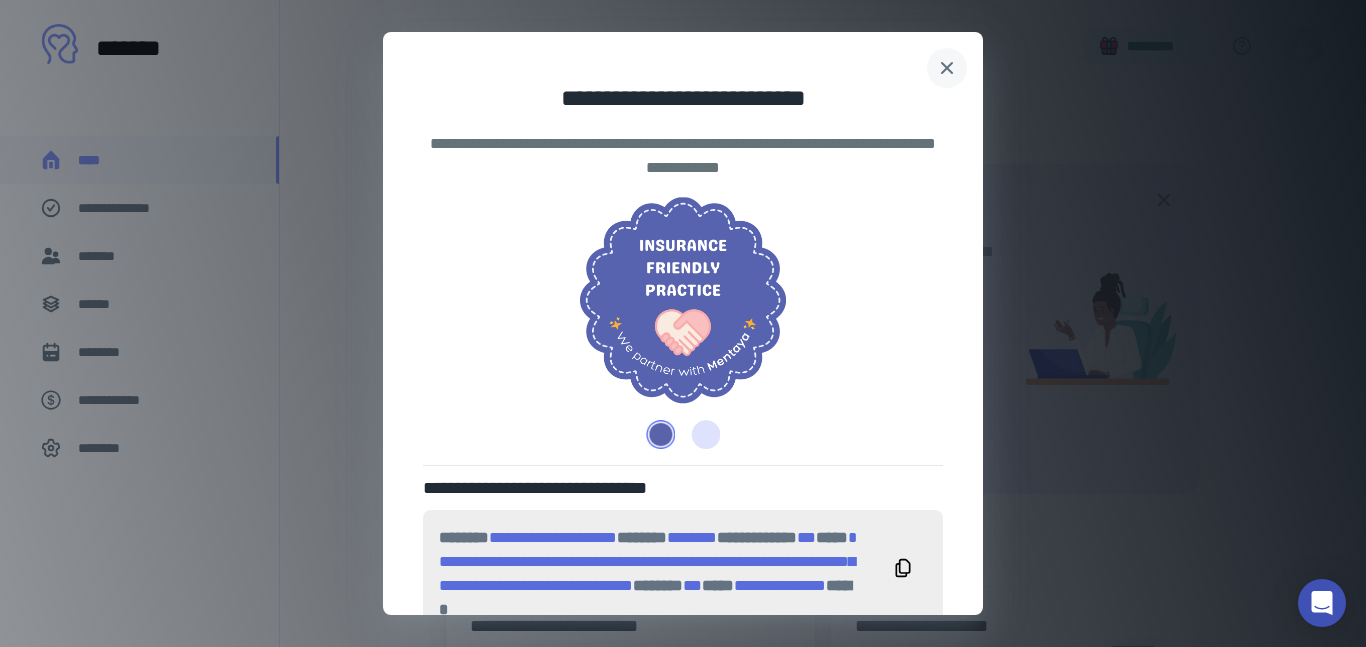 click 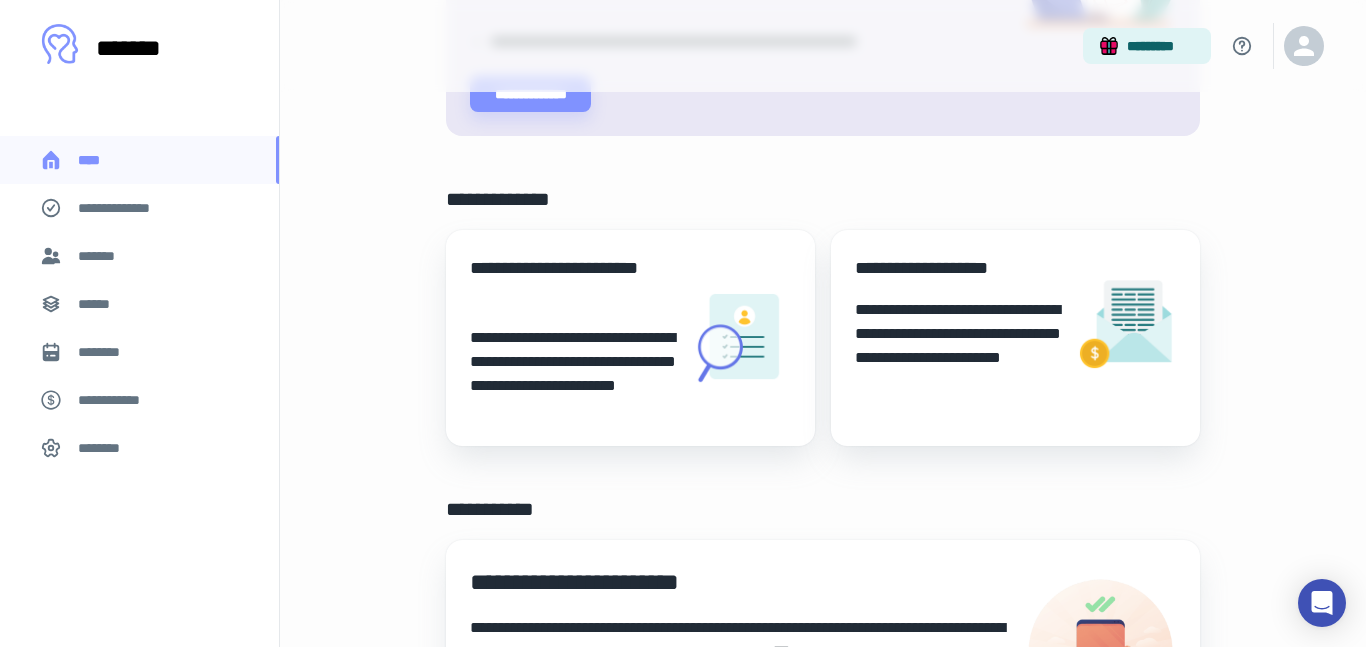 scroll, scrollTop: 341, scrollLeft: 0, axis: vertical 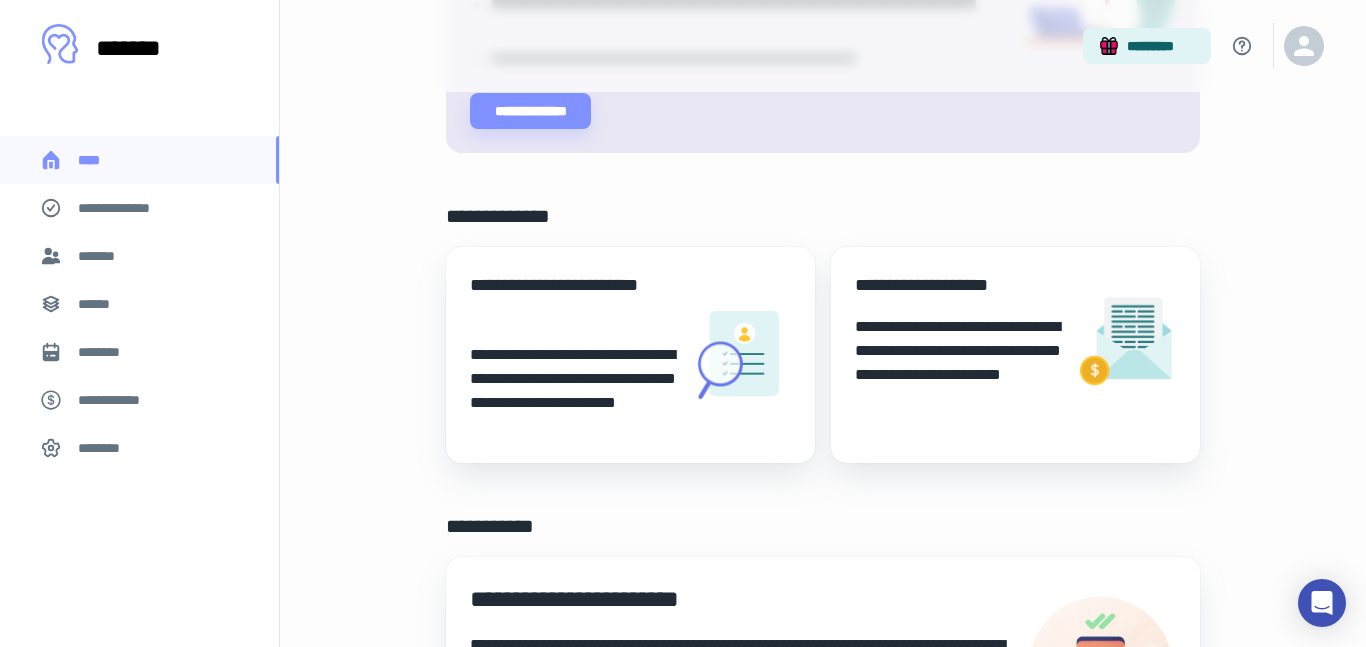 drag, startPoint x: 650, startPoint y: 285, endPoint x: 579, endPoint y: 413, distance: 146.37282 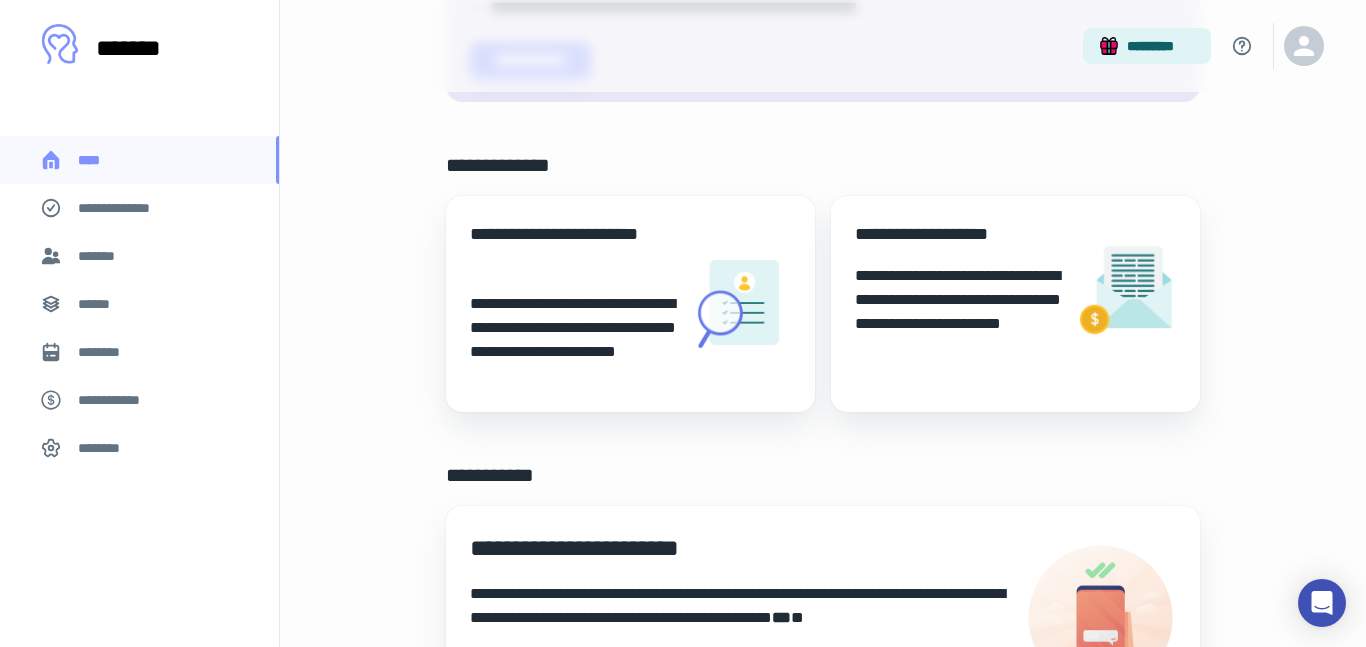 scroll, scrollTop: 336, scrollLeft: 0, axis: vertical 